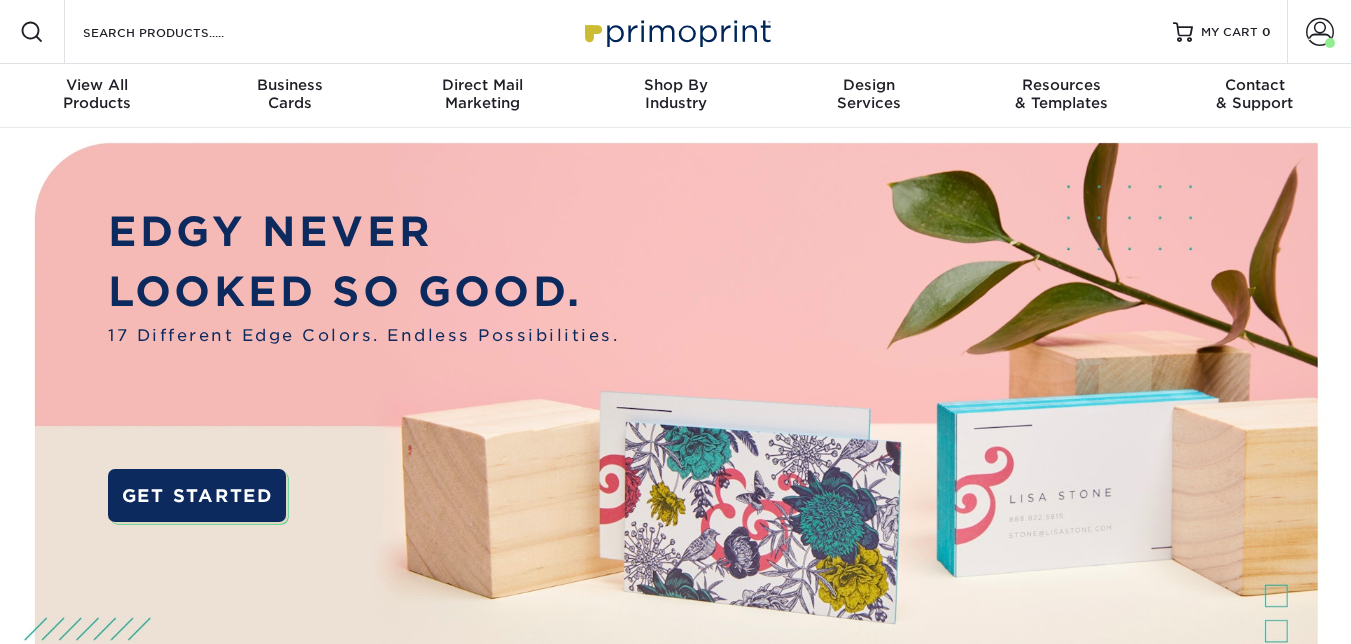 scroll, scrollTop: 0, scrollLeft: 0, axis: both 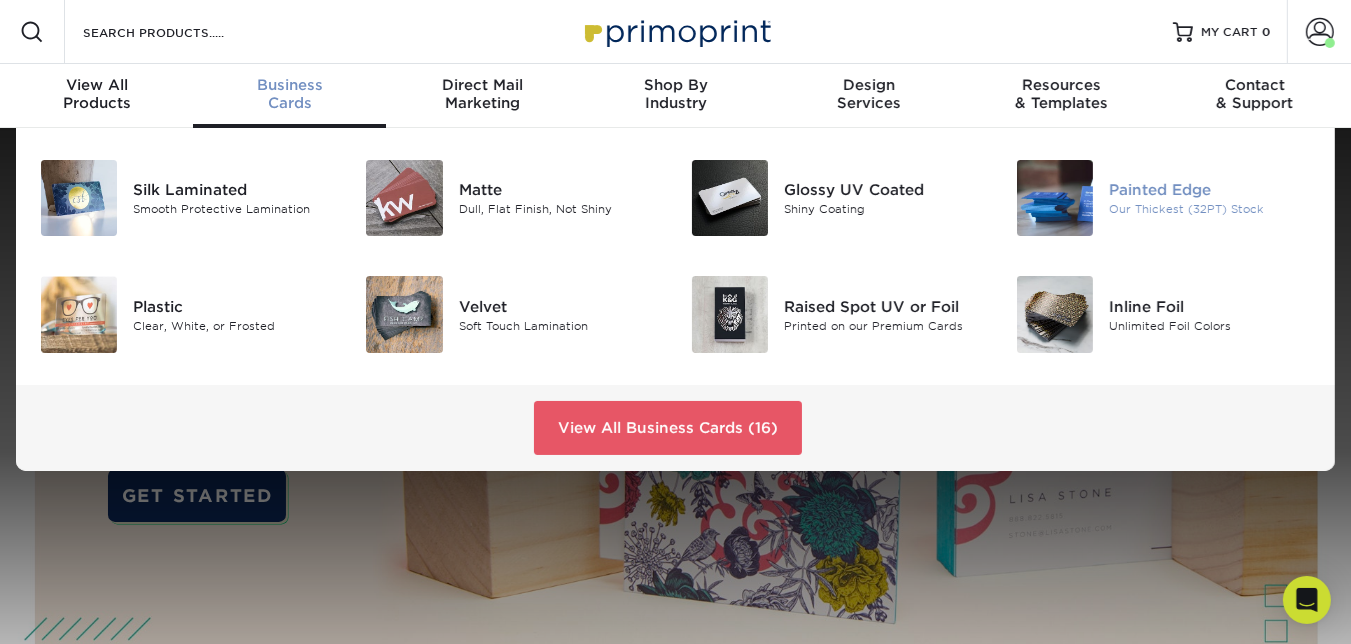 click at bounding box center [1055, 198] 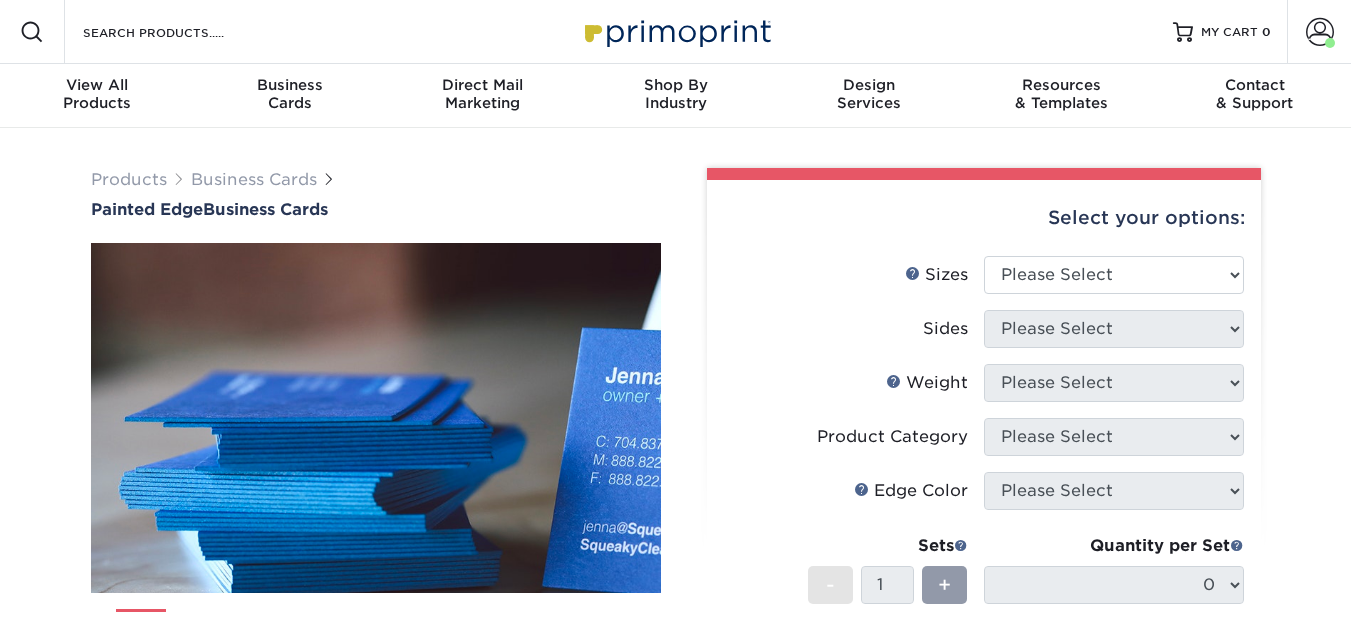 scroll, scrollTop: 0, scrollLeft: 0, axis: both 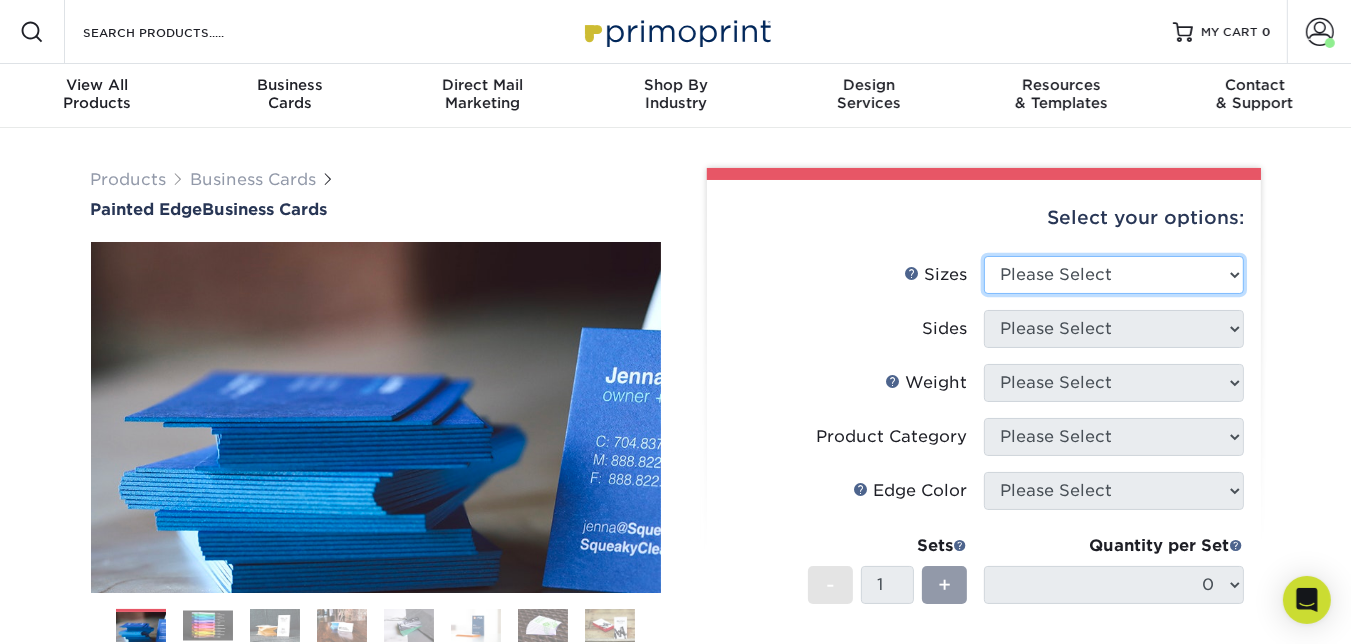 click on "Please Select
2" x 3.5" - Standard
2.125" x 3.375" - European
2.5" x 2.5" - Square" at bounding box center (1114, 275) 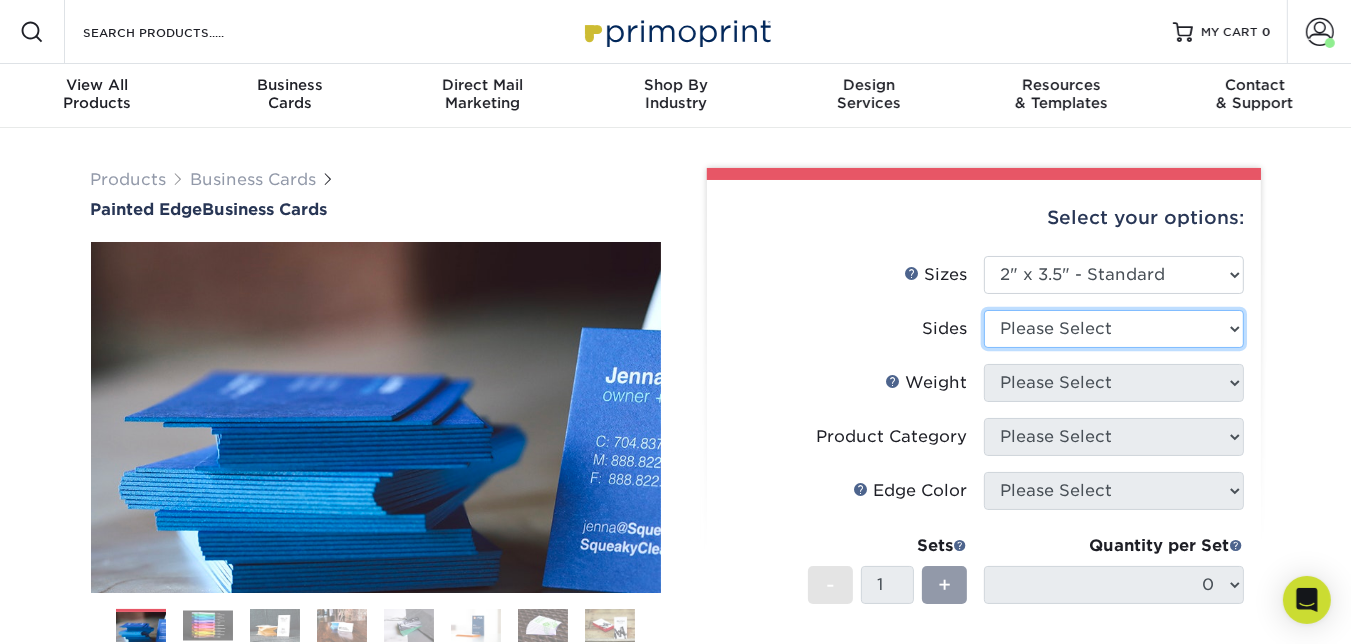 click on "Please Select Print Both Sides Print Front Only" at bounding box center (1114, 329) 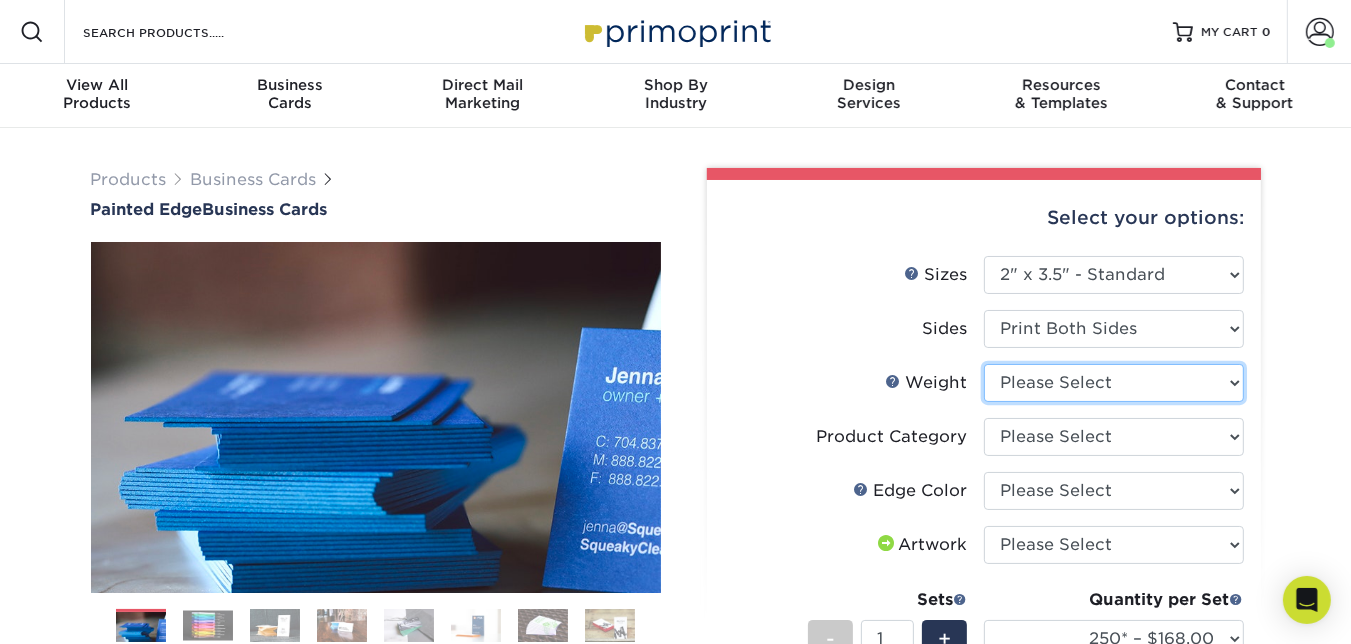 click on "Please Select 32PTUC" at bounding box center (1114, 383) 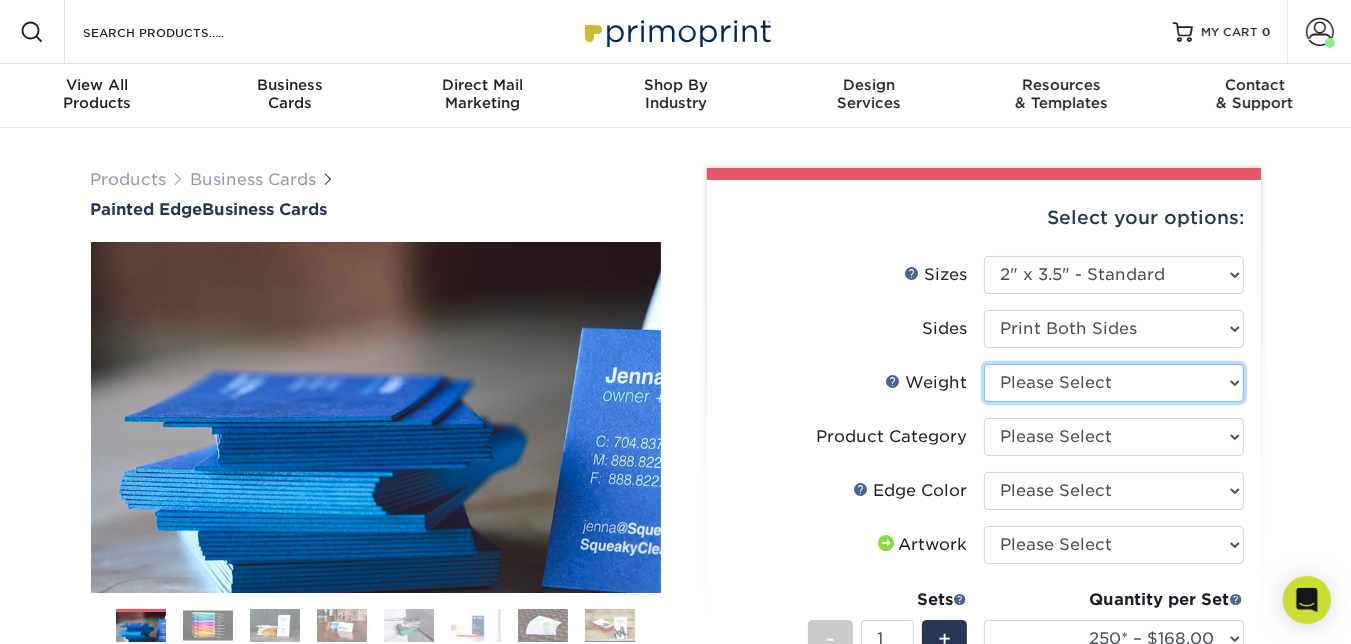 select on "32PTUC" 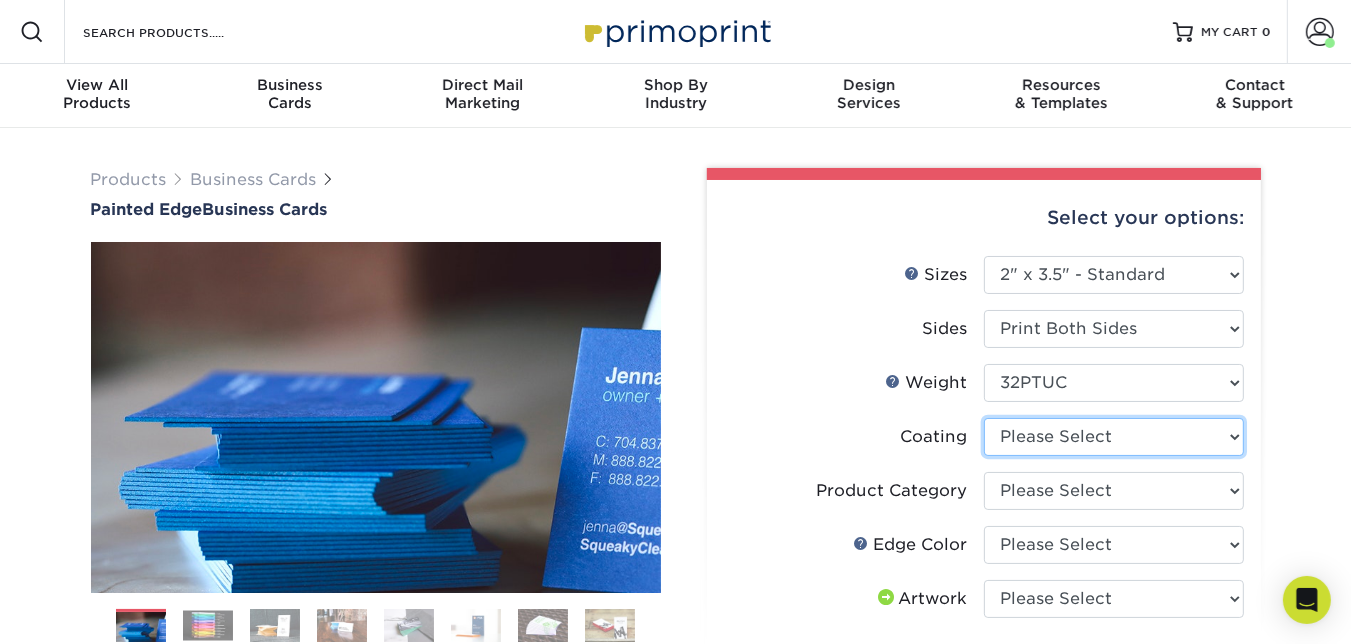 click at bounding box center (1114, 437) 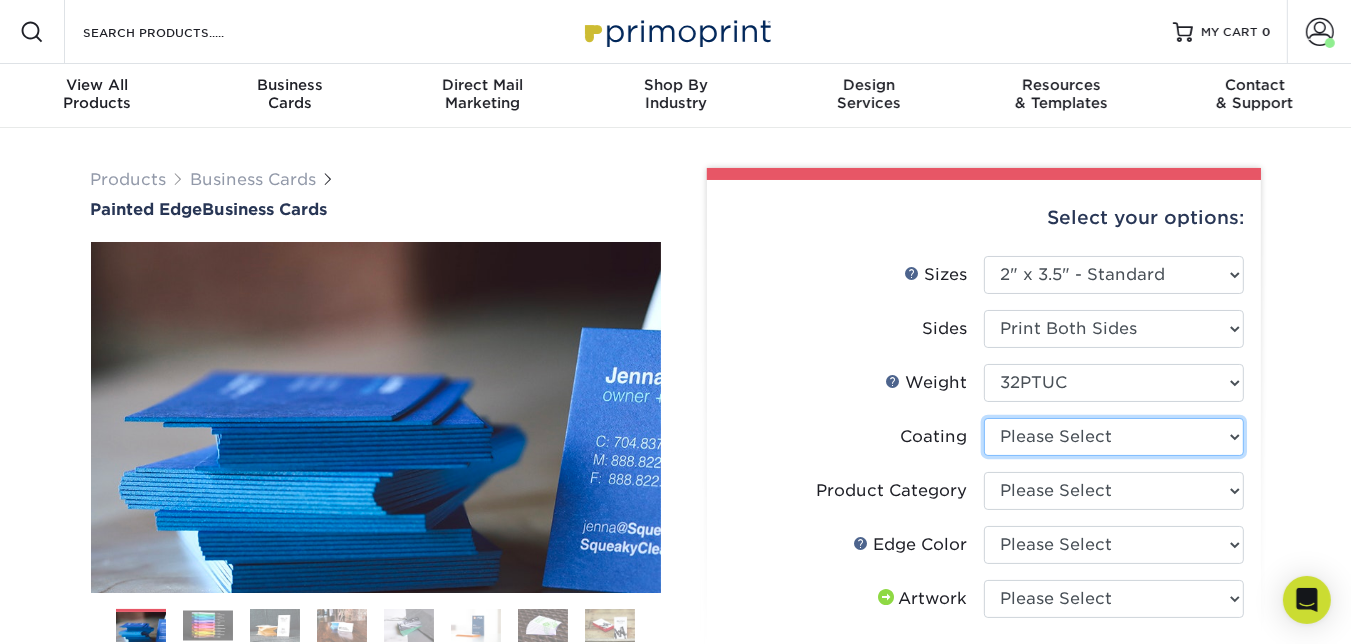 select on "3e7618de-abca-4bda-9f97-8b9129e913d8" 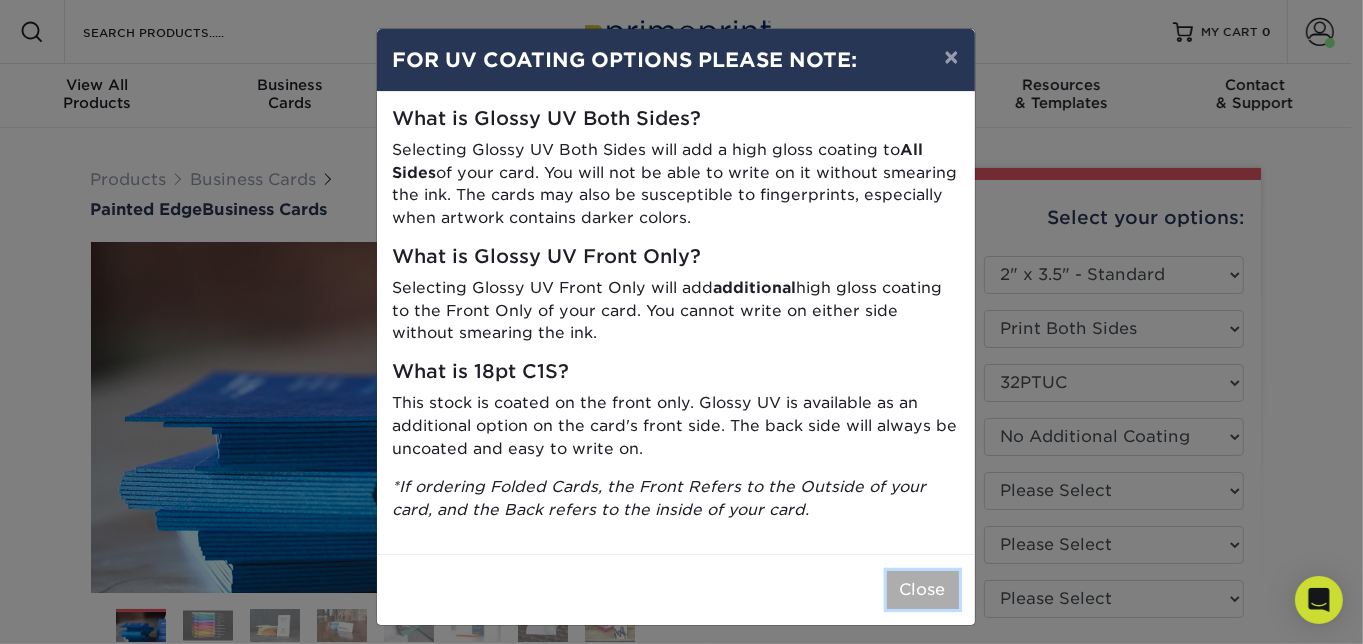 click on "Close" at bounding box center [923, 590] 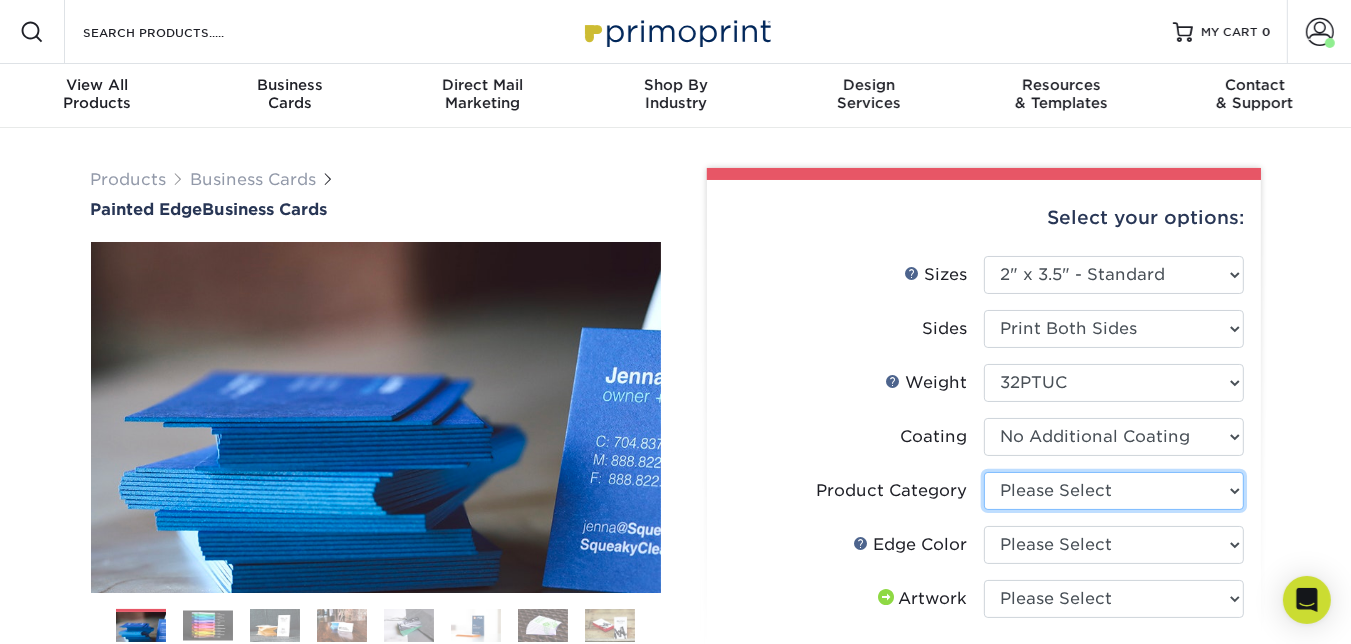 click on "Please Select Business Cards" at bounding box center [1114, 491] 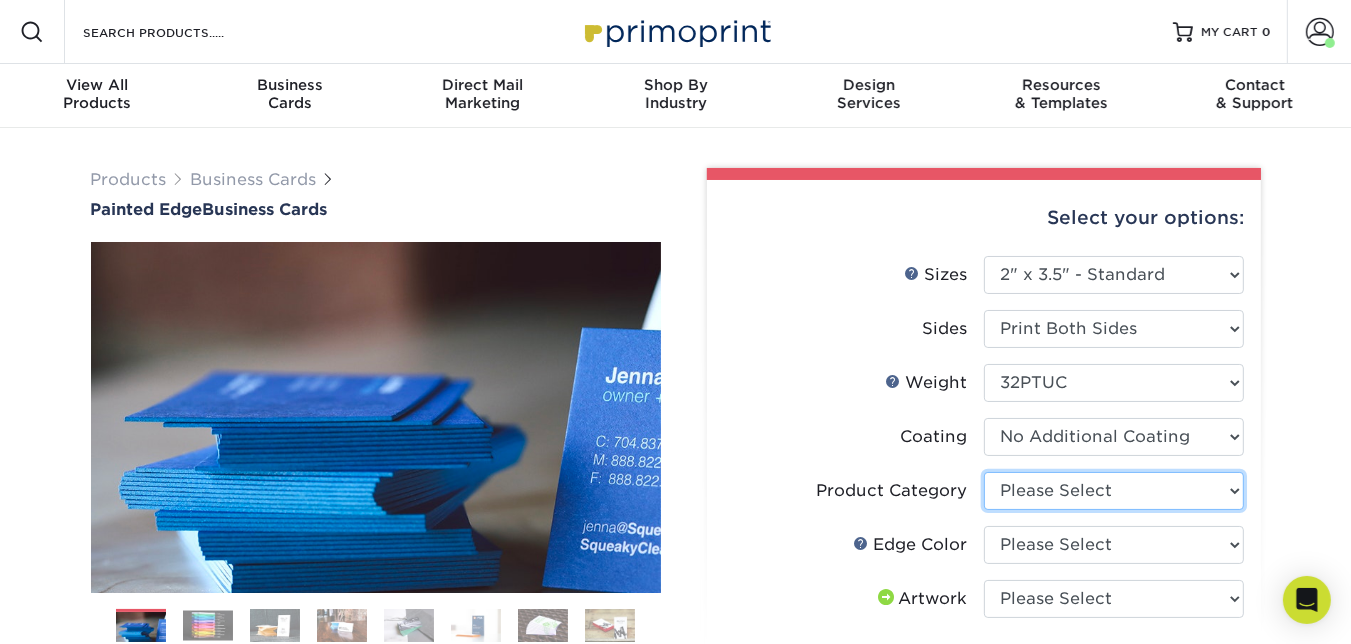 select on "3b5148f1-0588-4f88-a218-97bcfdce65c1" 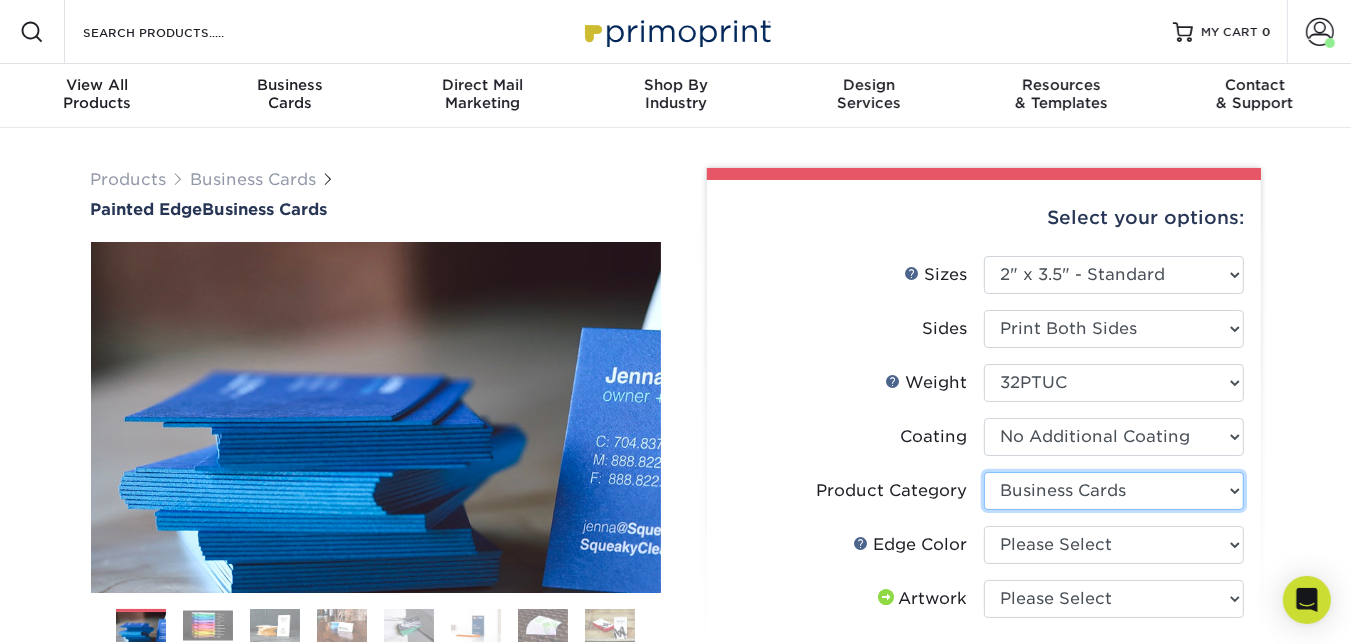 scroll, scrollTop: 30, scrollLeft: 0, axis: vertical 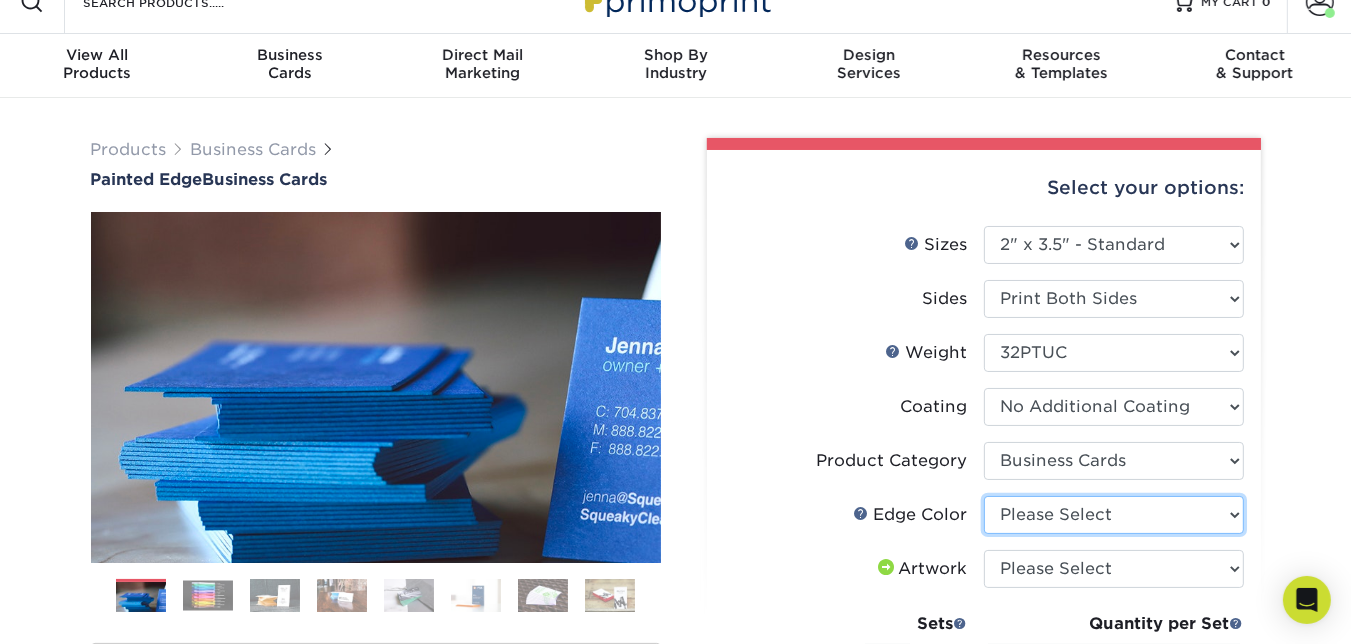 click on "Please Select Charcoal Black Brown Blue Pearlescent Blue Pearlescent Gold Pearlescent Green Pearlescent Pink Pearlescent Orange Pearlescent Purple Pearlescent Yellow Orange Pink Purple Red Turquoise White (Not Painted) Yellow" at bounding box center (1114, 515) 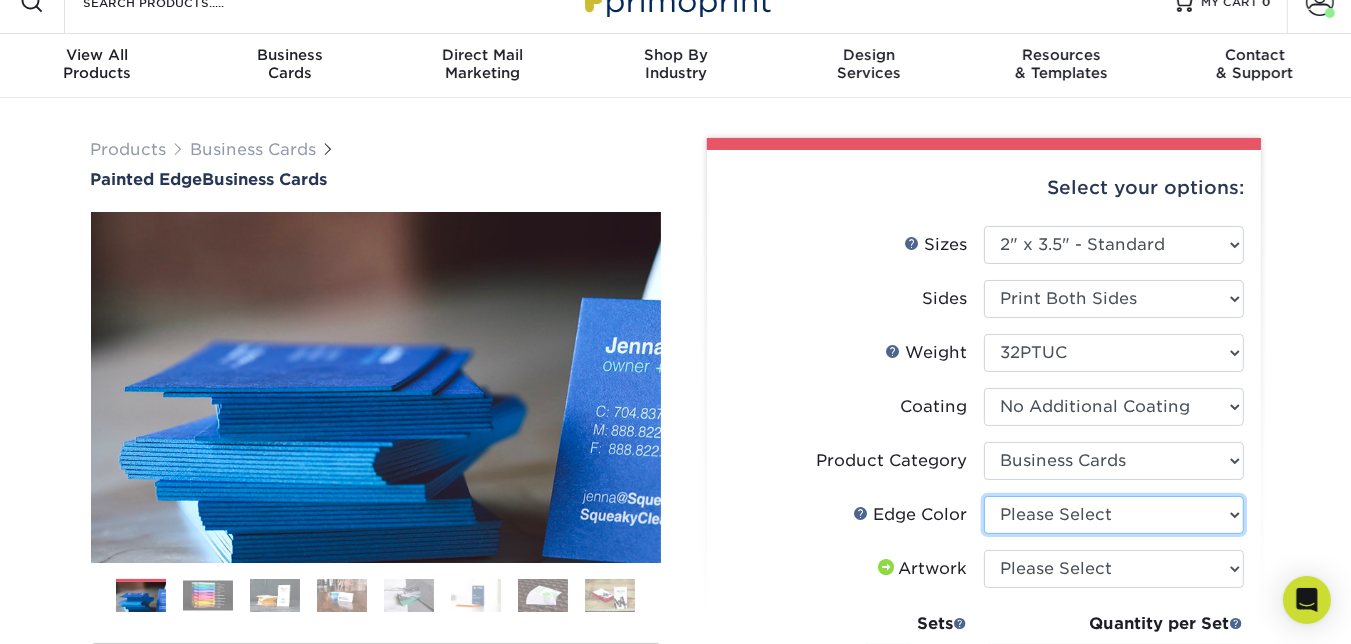 select on "8edf2e46-2dbb-4a7c-bc5c-20ba781fe219" 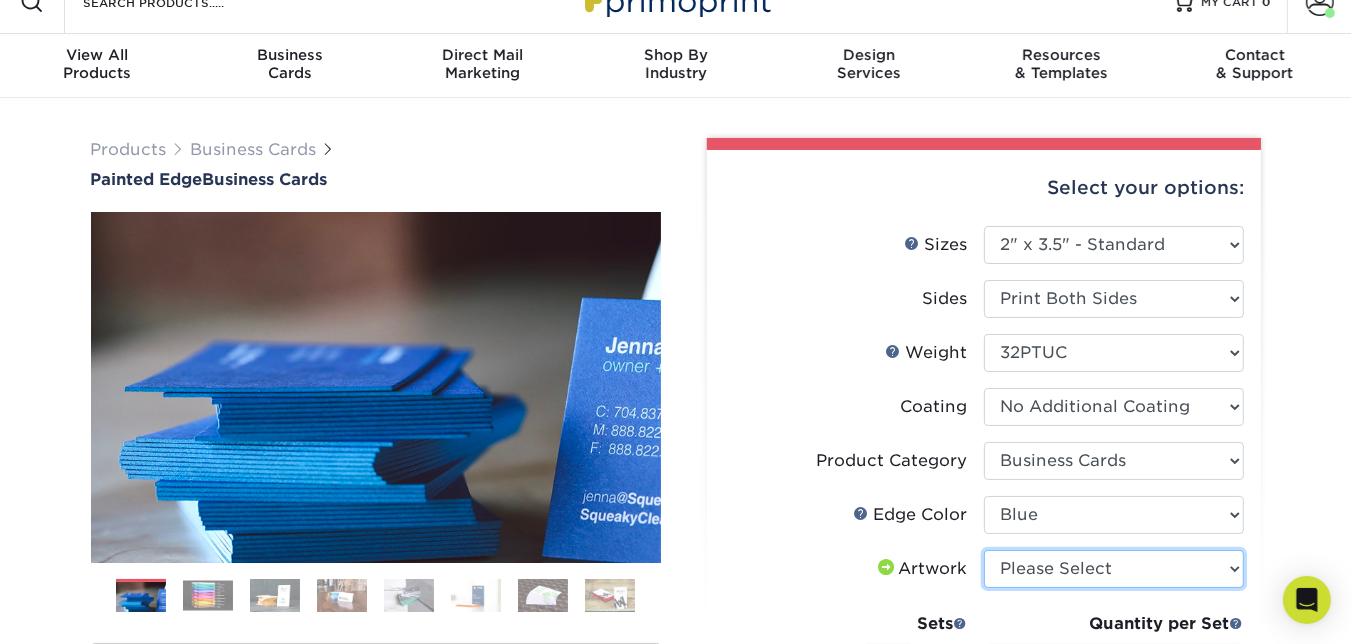 click on "Please Select I will upload files I need a design - $100" at bounding box center [1114, 569] 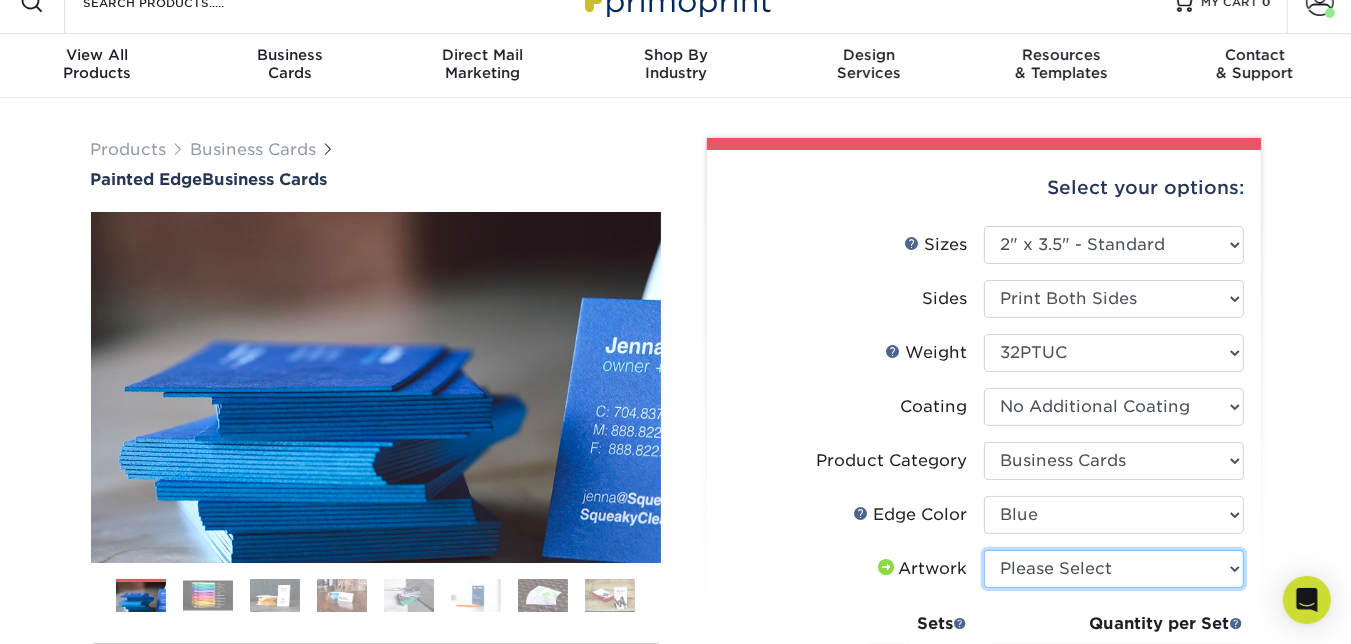 select on "upload" 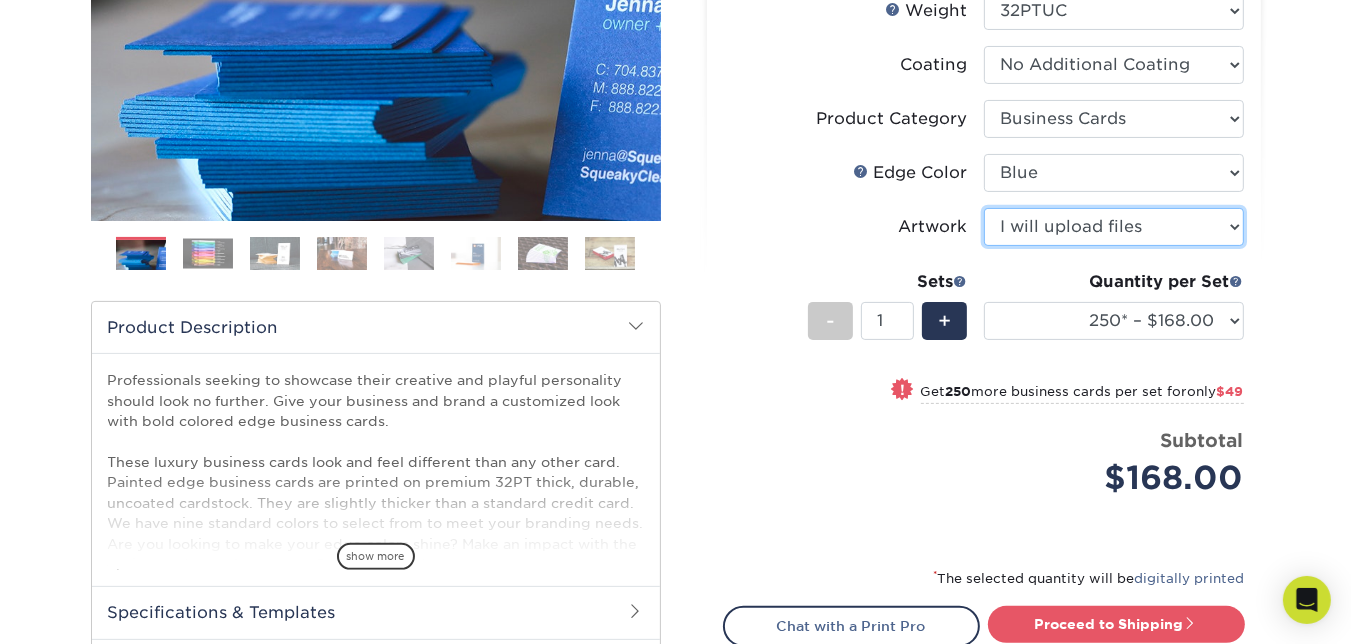 scroll, scrollTop: 386, scrollLeft: 0, axis: vertical 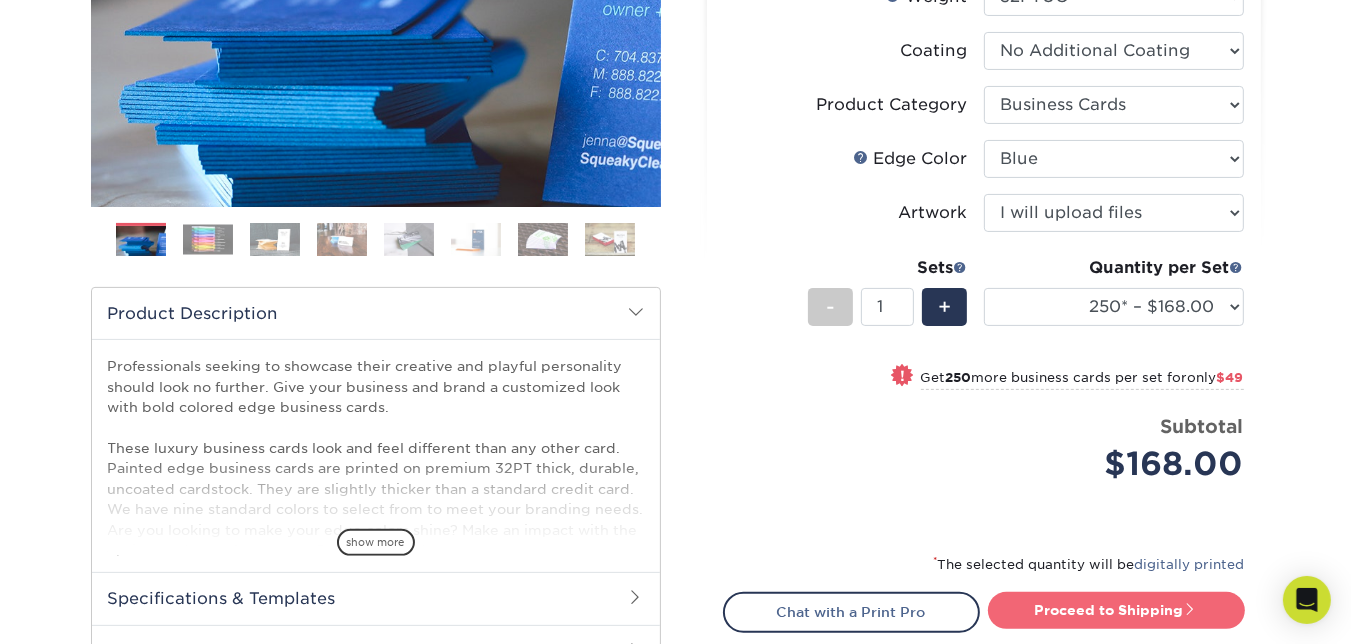 click on "Proceed to Shipping" at bounding box center [1116, 610] 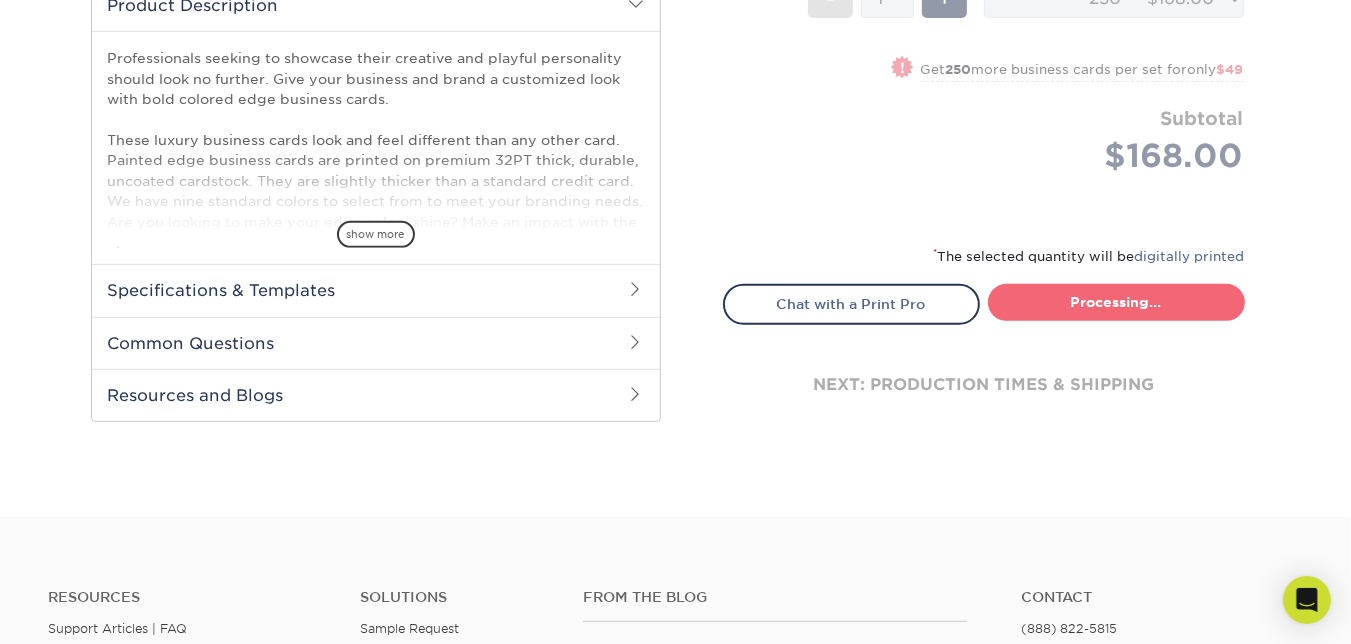 select on "b1d50ed3-fc81-464d-a1d8-d1915fbce704" 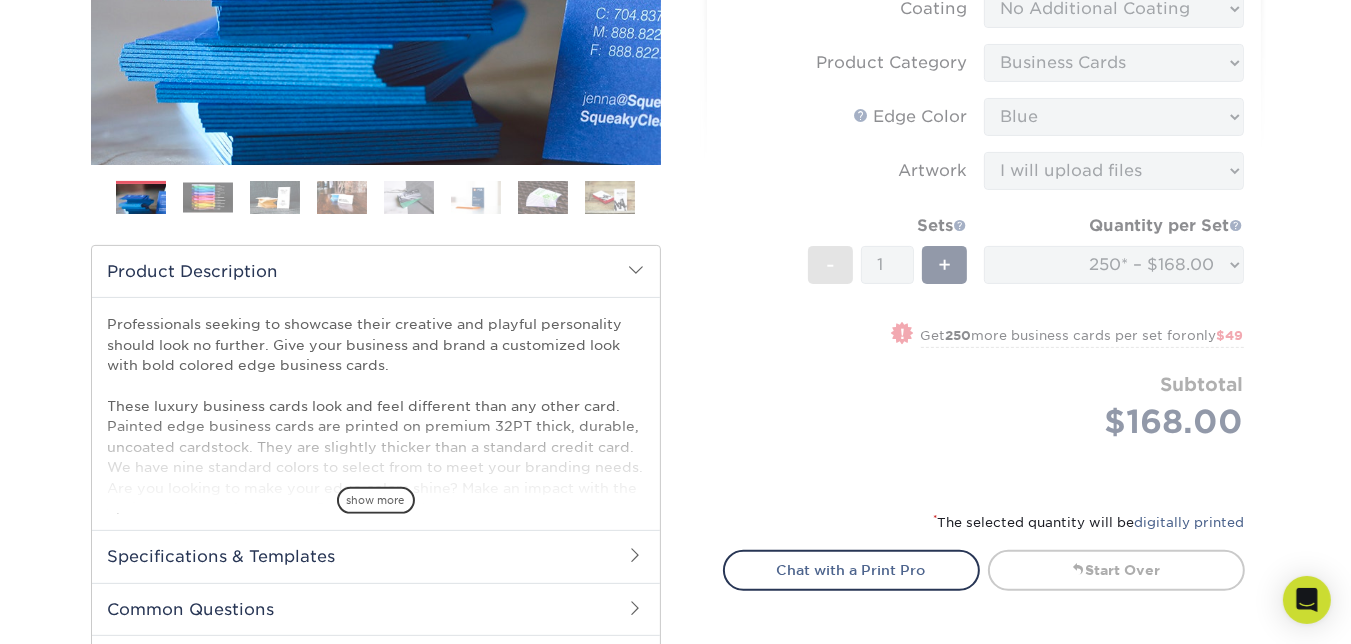 scroll, scrollTop: 509, scrollLeft: 0, axis: vertical 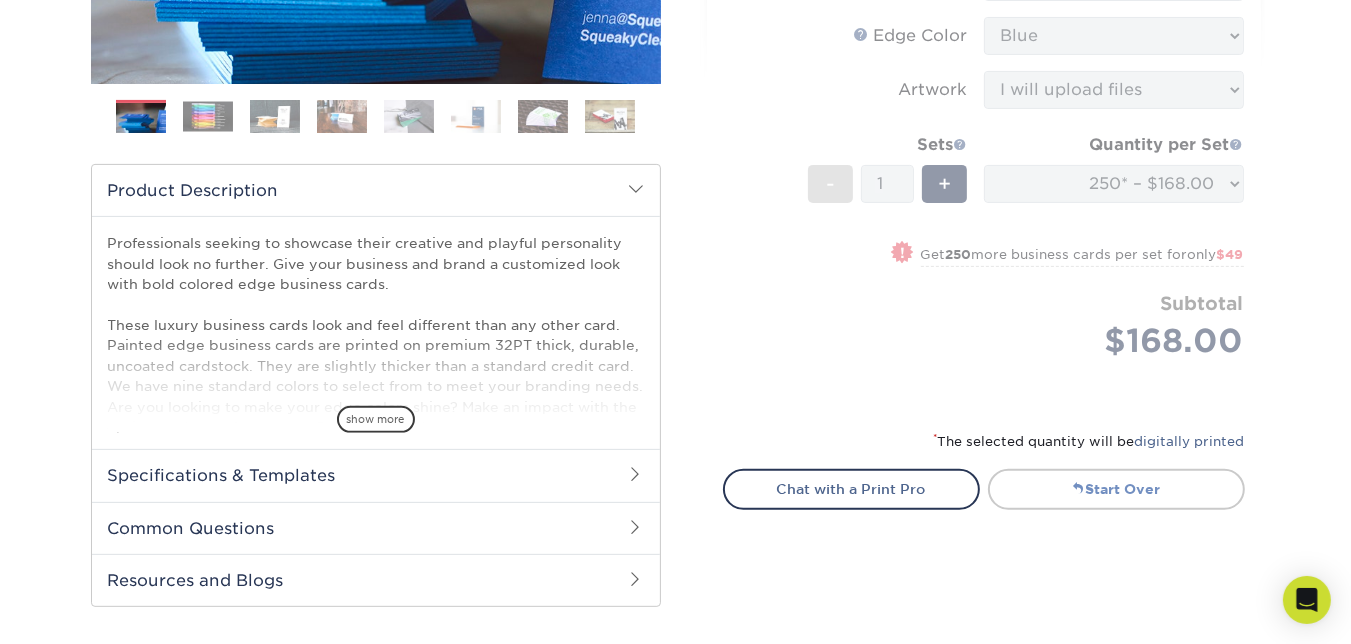 click on "Start Over" at bounding box center (1116, 489) 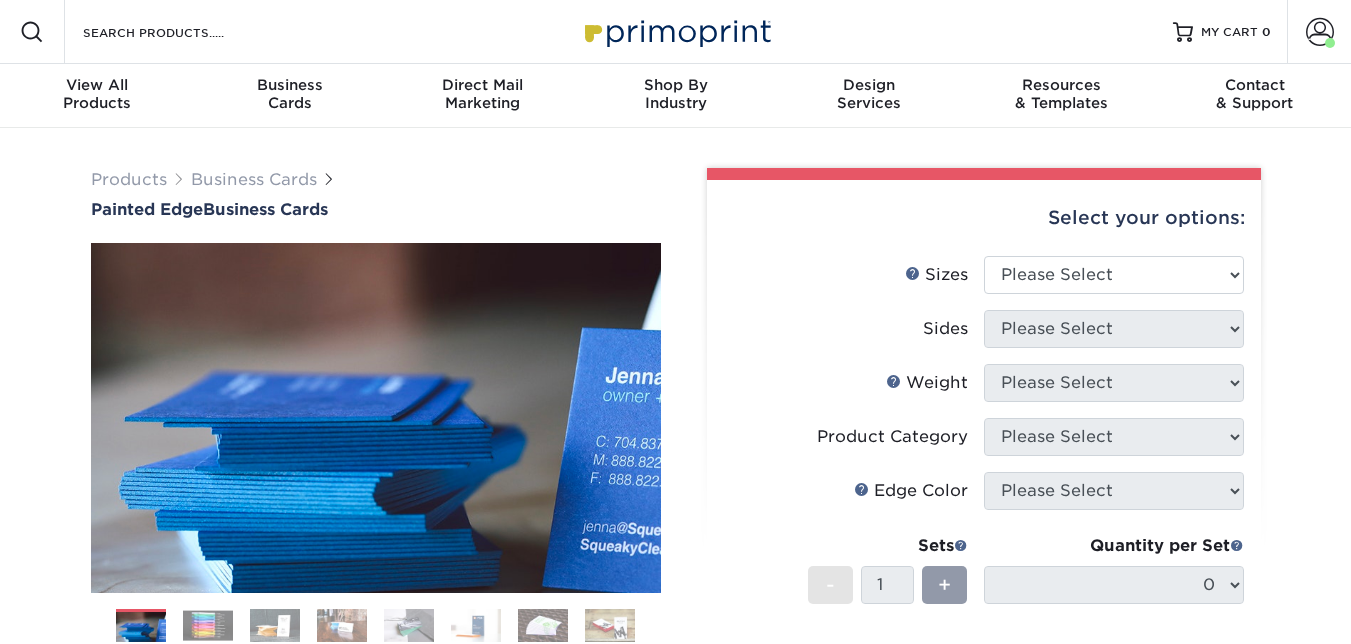 scroll, scrollTop: 0, scrollLeft: 0, axis: both 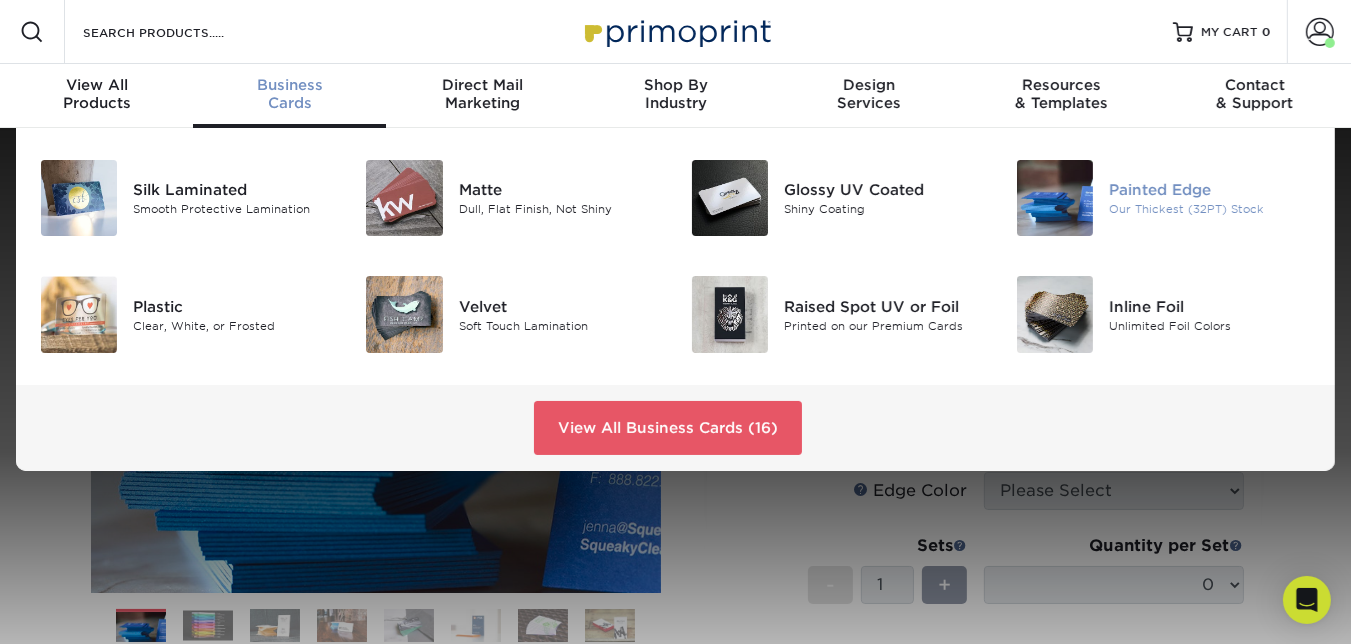 click on "Painted Edge" at bounding box center [1210, 190] 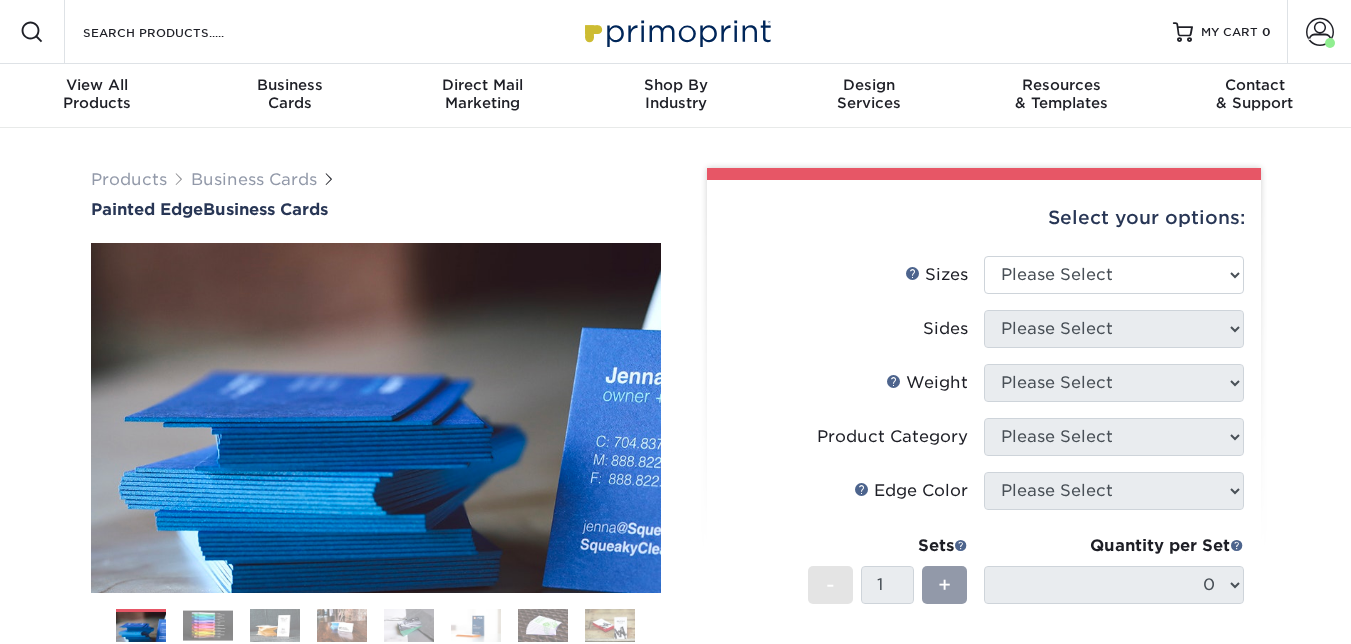 scroll, scrollTop: 0, scrollLeft: 0, axis: both 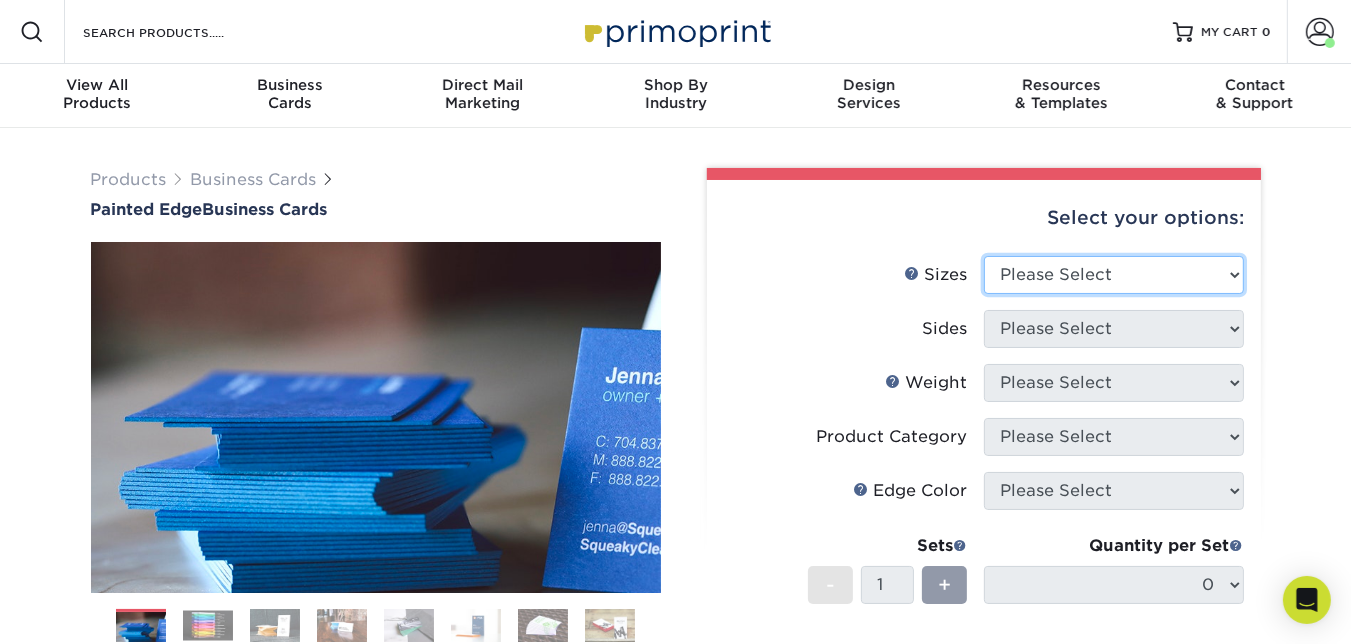 click on "Please Select
2" x 3.5" - Standard
2.125" x 3.375" - European
2.5" x 2.5" - Square" at bounding box center (1114, 275) 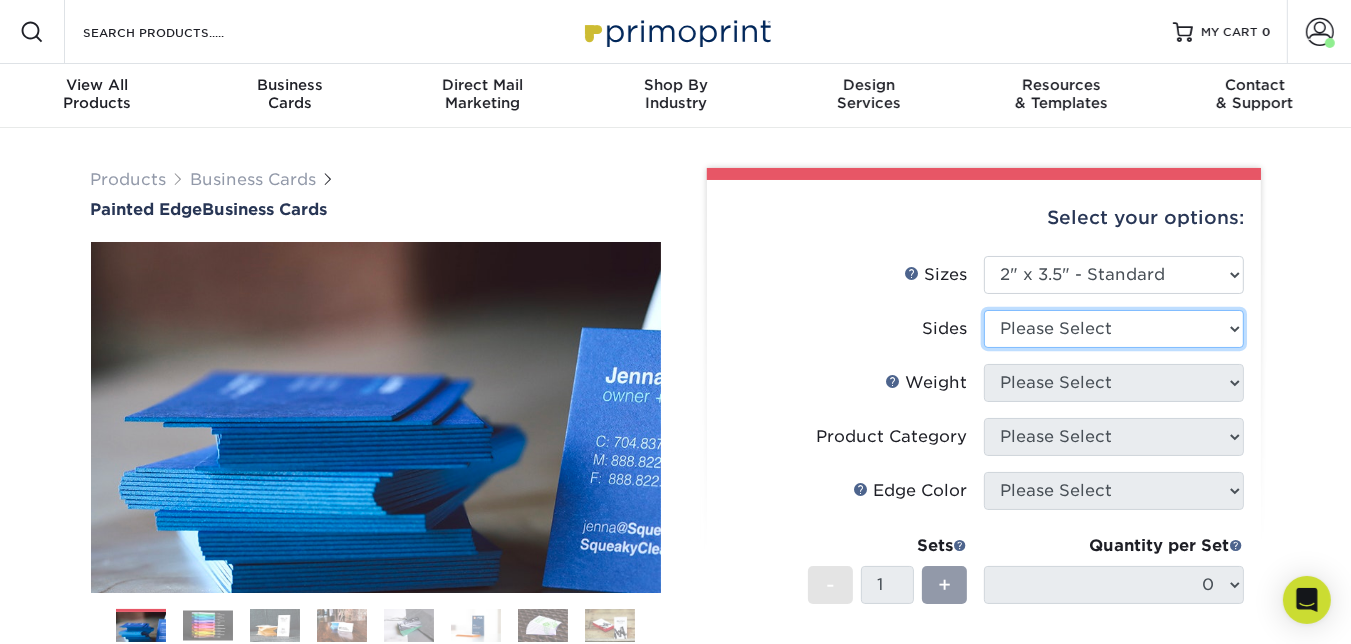 click on "Please Select Print Both Sides Print Front Only" at bounding box center [1114, 329] 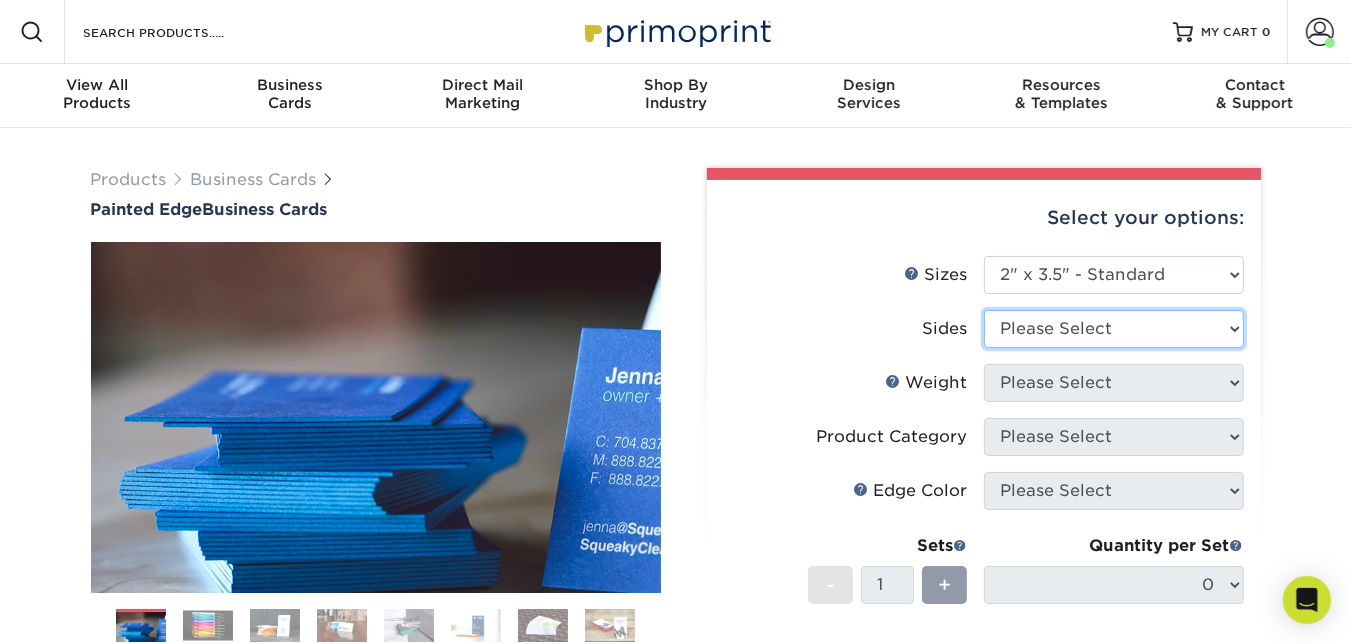 select on "13abbda7-1d64-4f25-8bb2-c179b224825d" 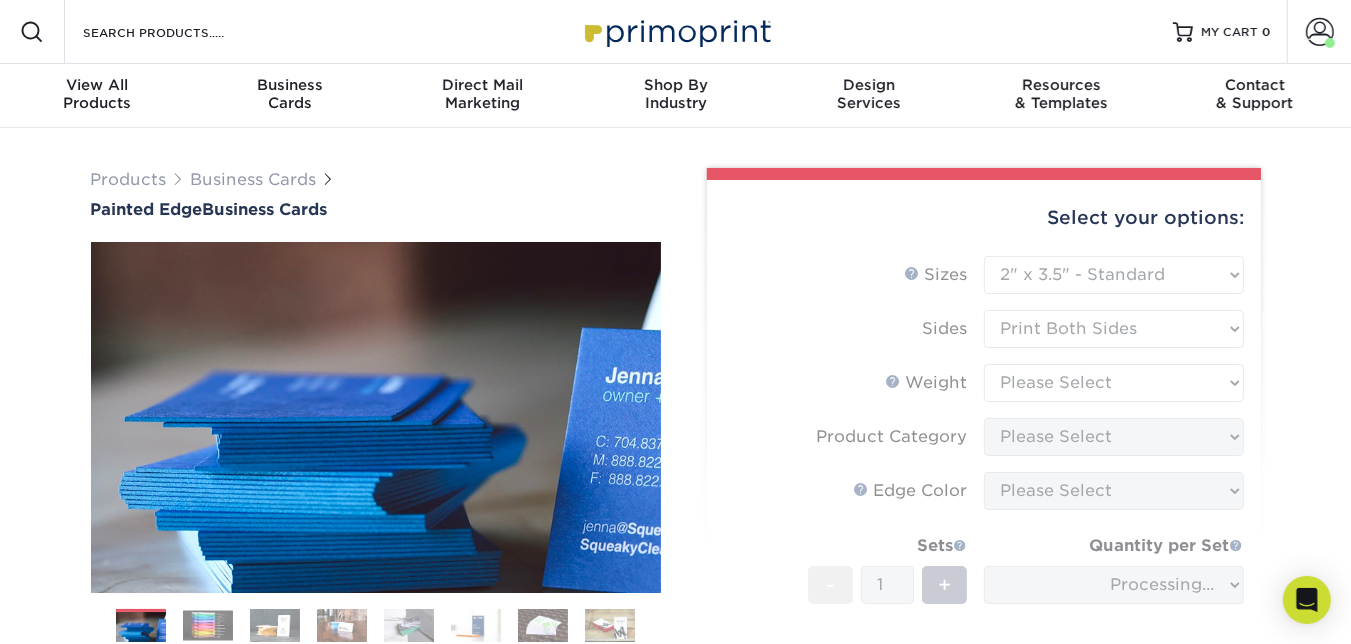 click on "Sizes Help Sizes
Please Select
2" x 3.5" - Standard
2.125" x 3.375" - European 2.5" x 2.5" - Square Sides" at bounding box center [984, 507] 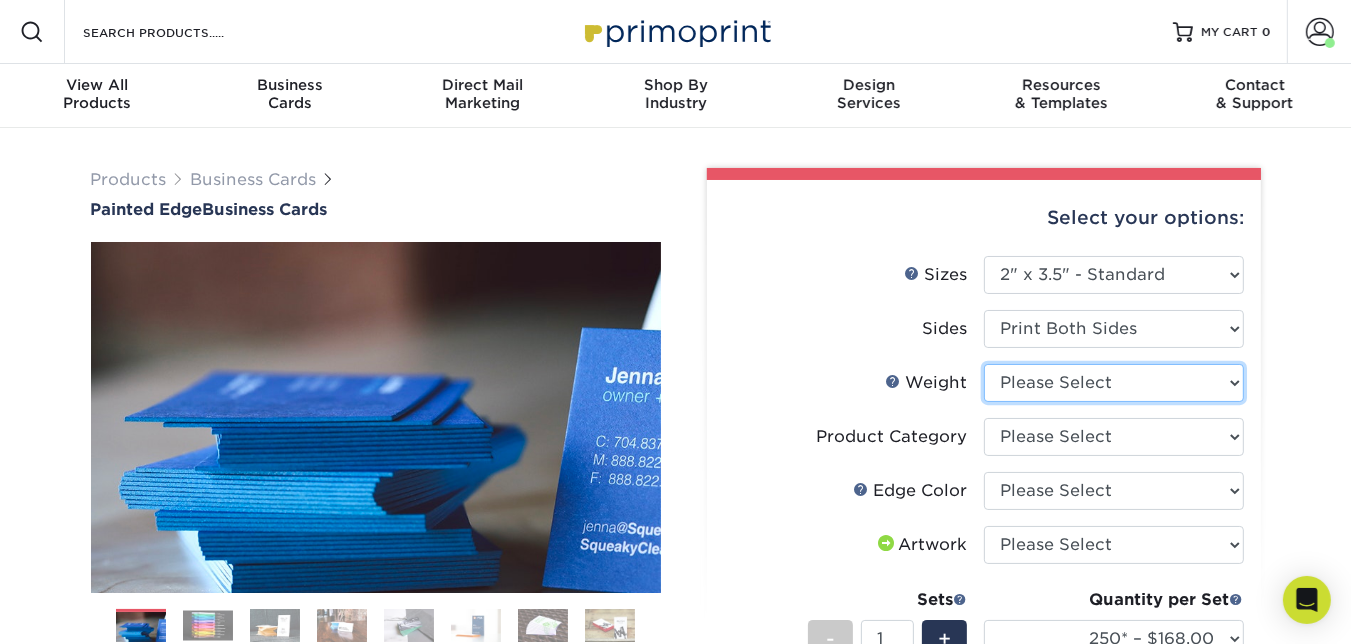 click on "Please Select 32PTUC" at bounding box center (1114, 383) 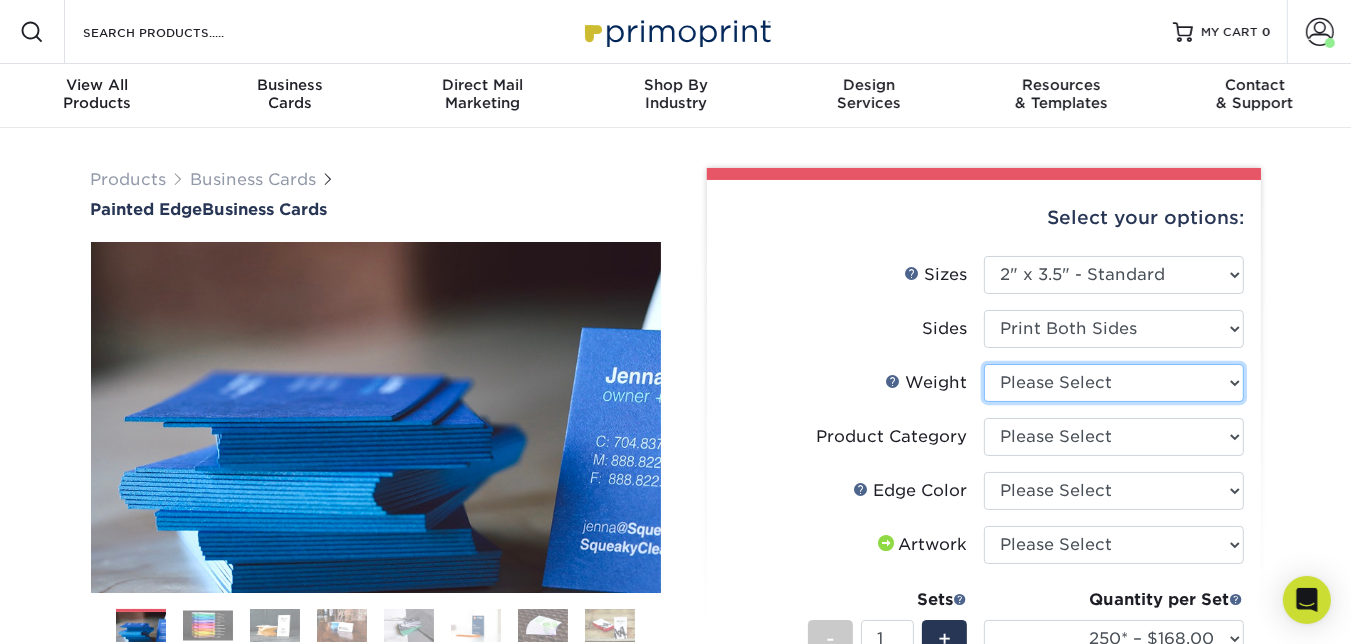 select on "32PTUC" 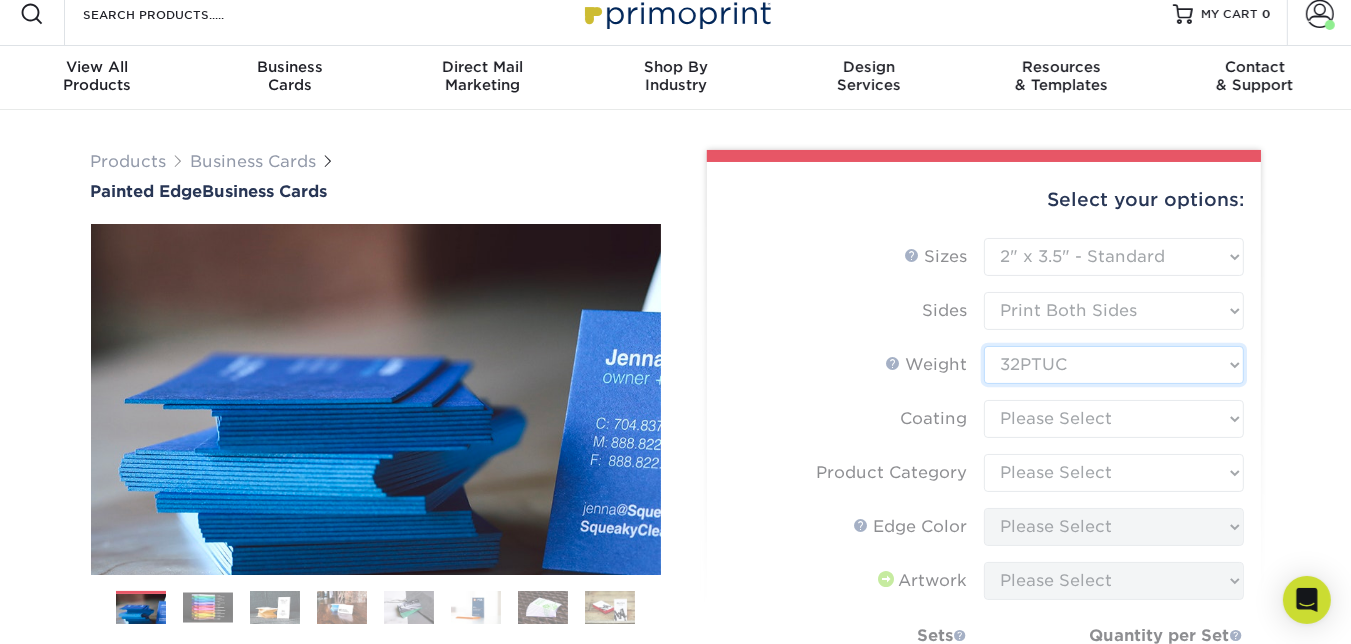 scroll, scrollTop: 98, scrollLeft: 0, axis: vertical 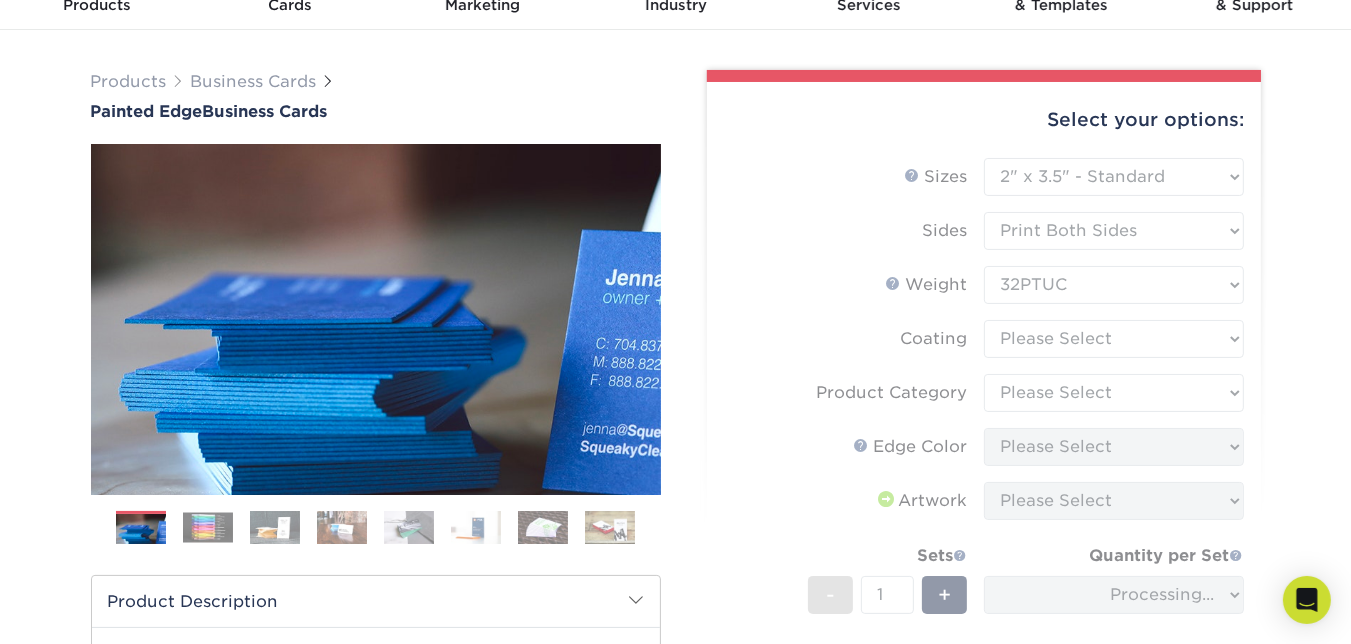 click on "Sizes Help Sizes
Please Select
2" x 3.5" - Standard
2.125" x 3.375" - European 2.5" x 2.5" - Square Sides" at bounding box center [984, 463] 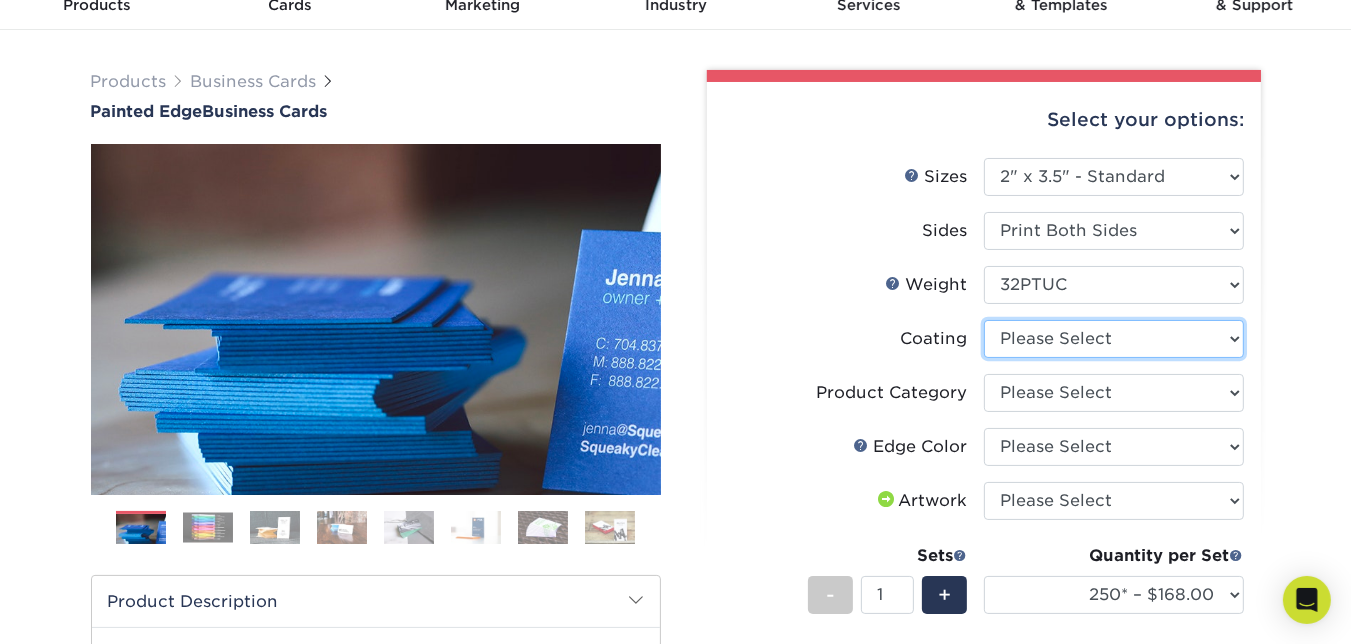 click at bounding box center [1114, 339] 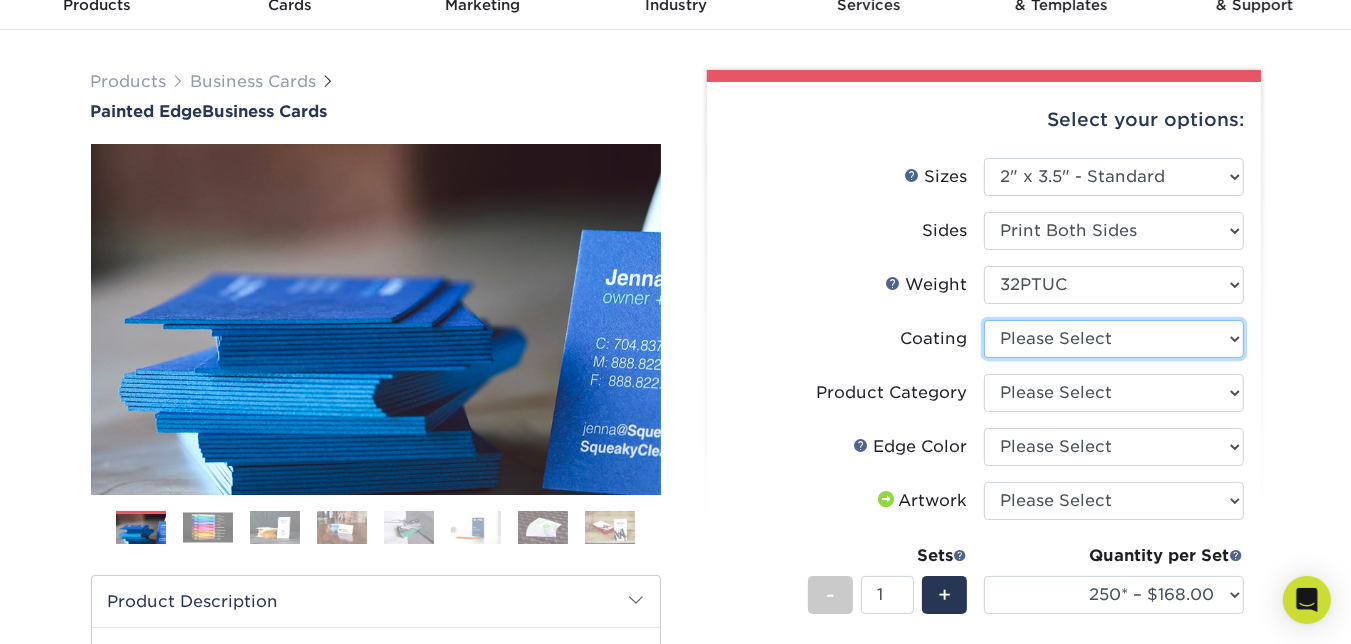 select on "3e7618de-abca-4bda-9f97-8b9129e913d8" 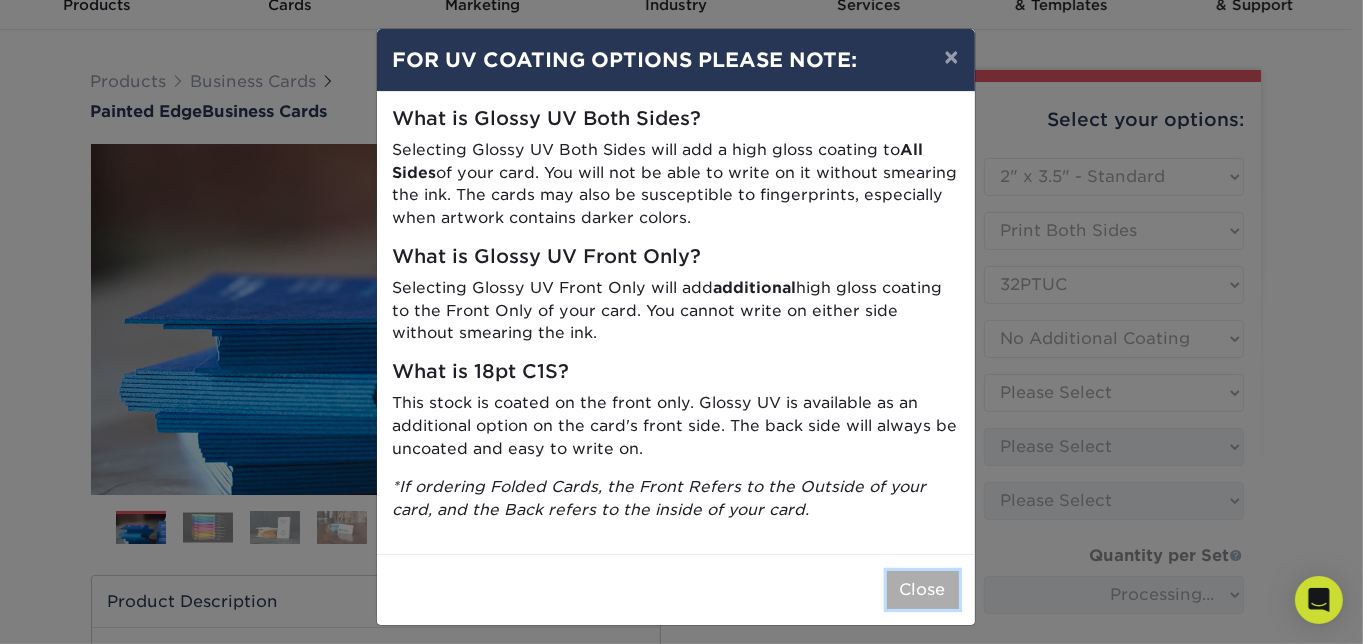 click on "Close" at bounding box center [923, 590] 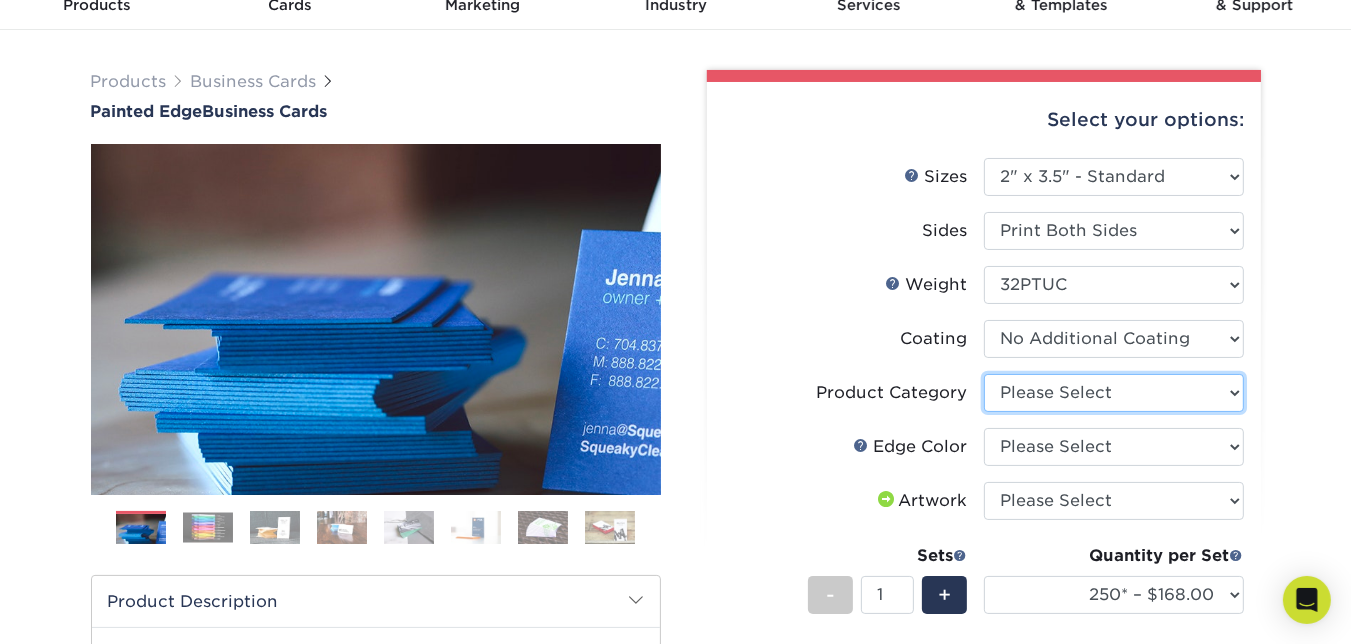 click on "Please Select Business Cards" at bounding box center (1114, 393) 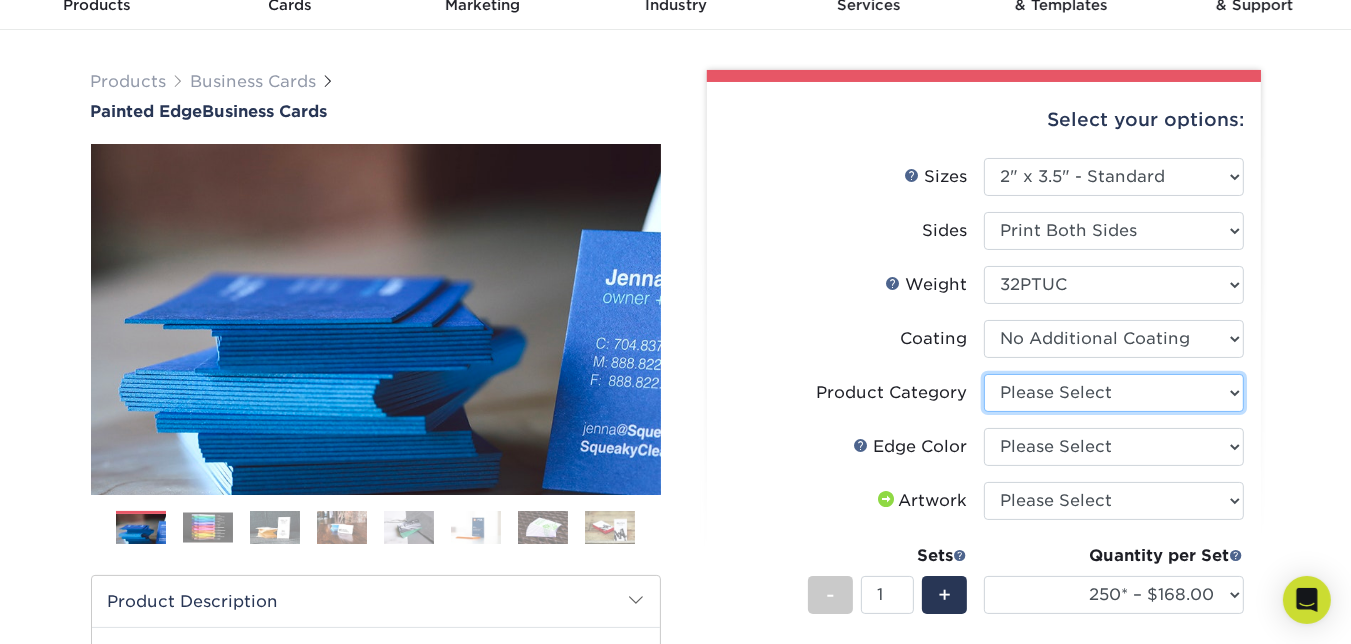 select on "3b5148f1-0588-4f88-a218-97bcfdce65c1" 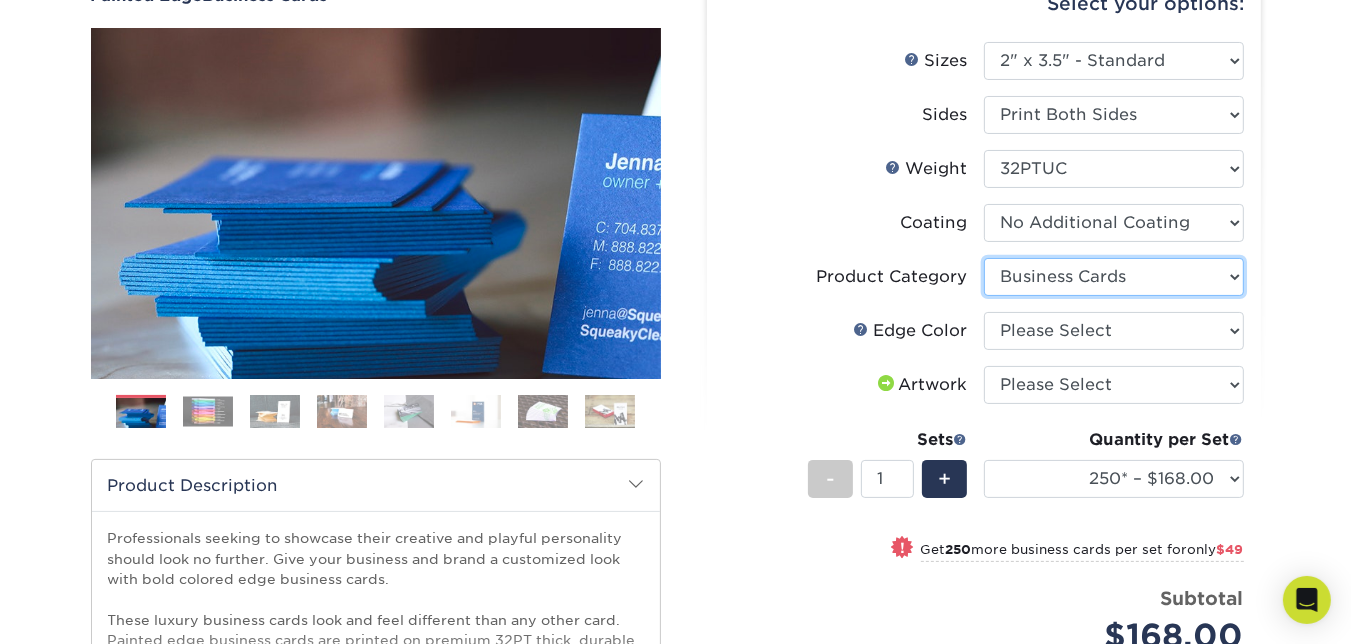 scroll, scrollTop: 214, scrollLeft: 0, axis: vertical 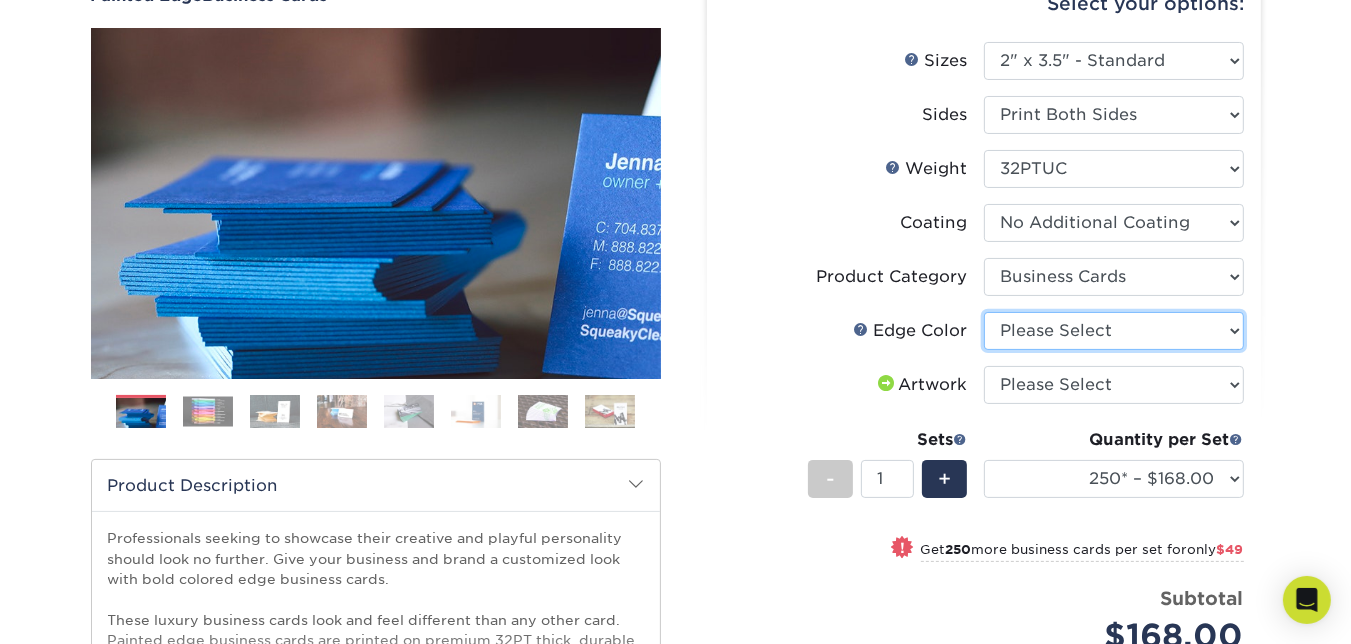 click on "Please Select Charcoal Black Brown Blue Pearlescent Blue Pearlescent Gold Pearlescent Green Pearlescent Pink Pearlescent Orange Pearlescent Purple Pearlescent Yellow Orange Pink Purple Red Turquoise White (Not Painted) Yellow" at bounding box center [1114, 331] 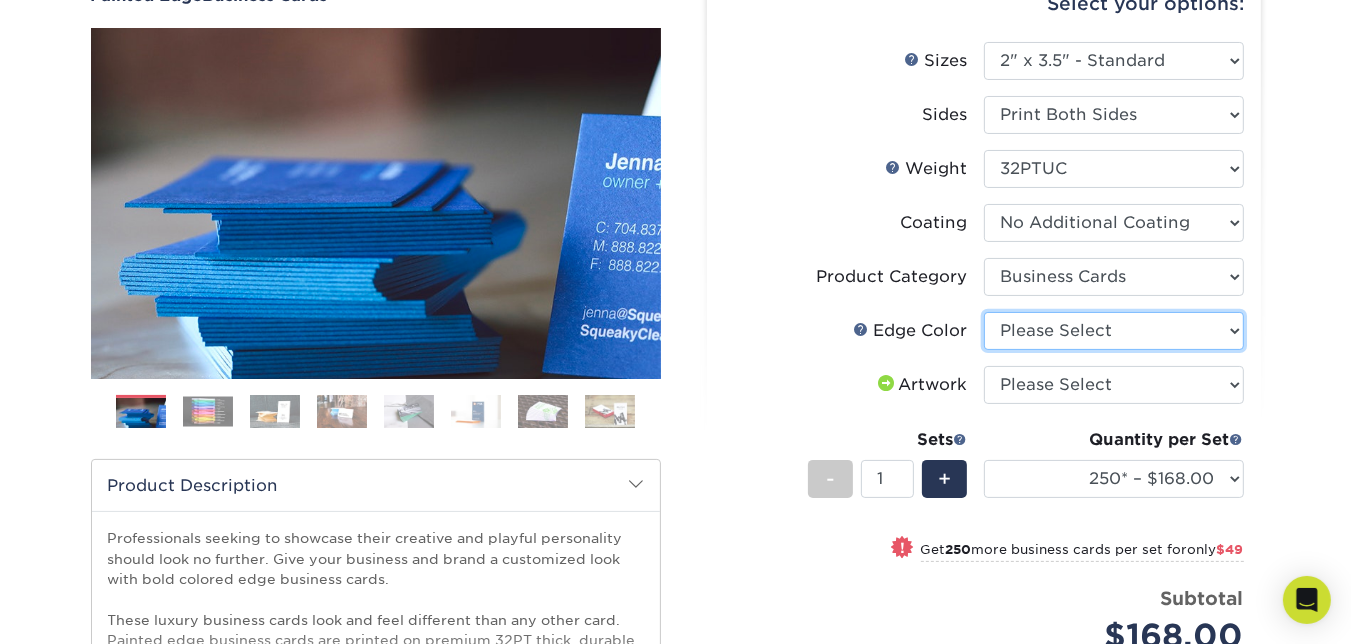 select on "8edf2e46-2dbb-4a7c-bc5c-20ba781fe219" 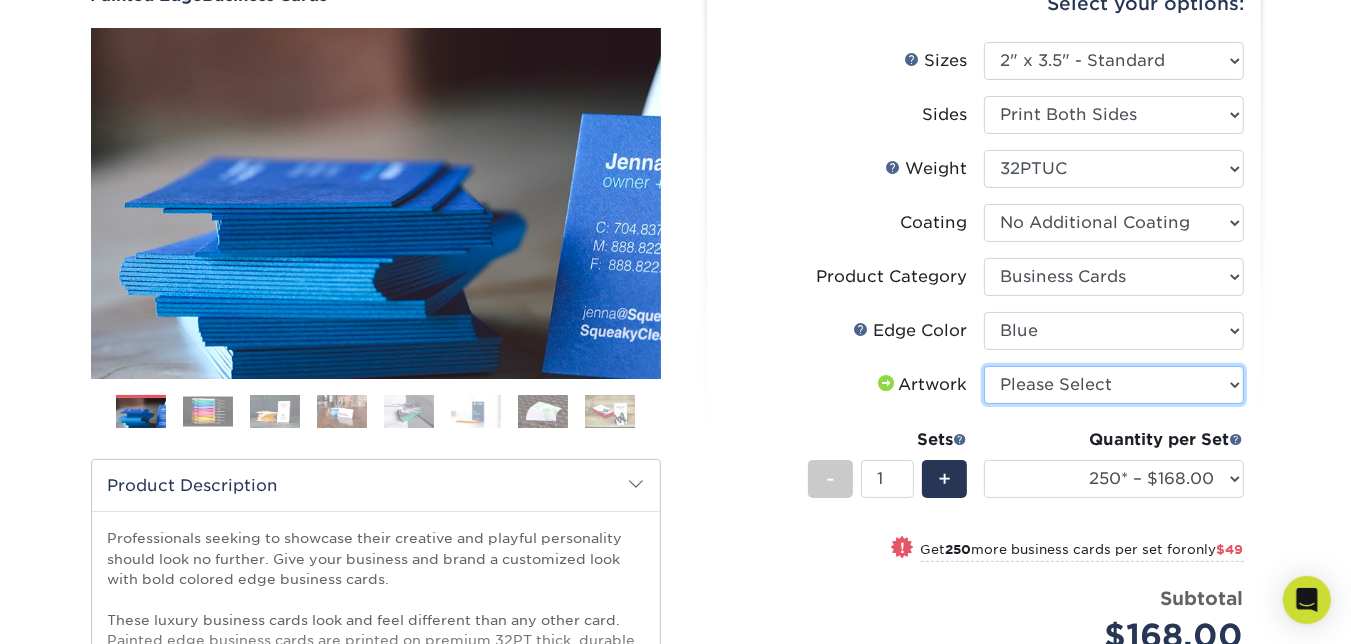 click on "Please Select I will upload files I need a design - $100" at bounding box center (1114, 385) 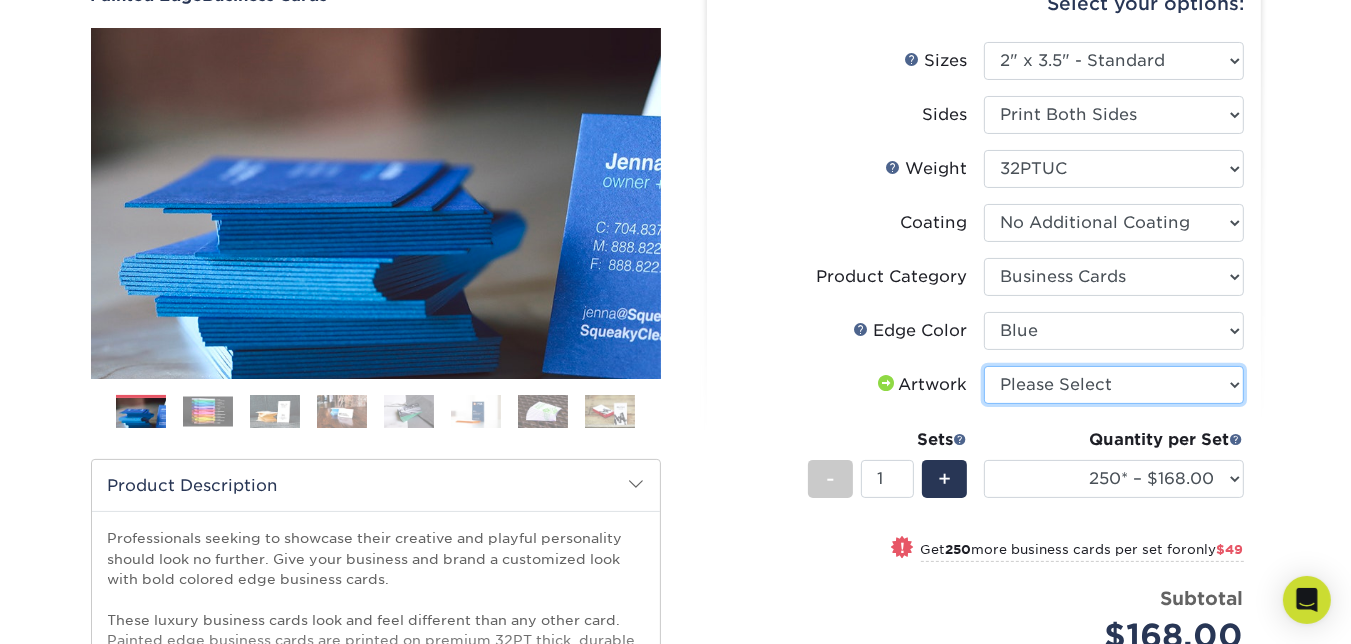 select on "upload" 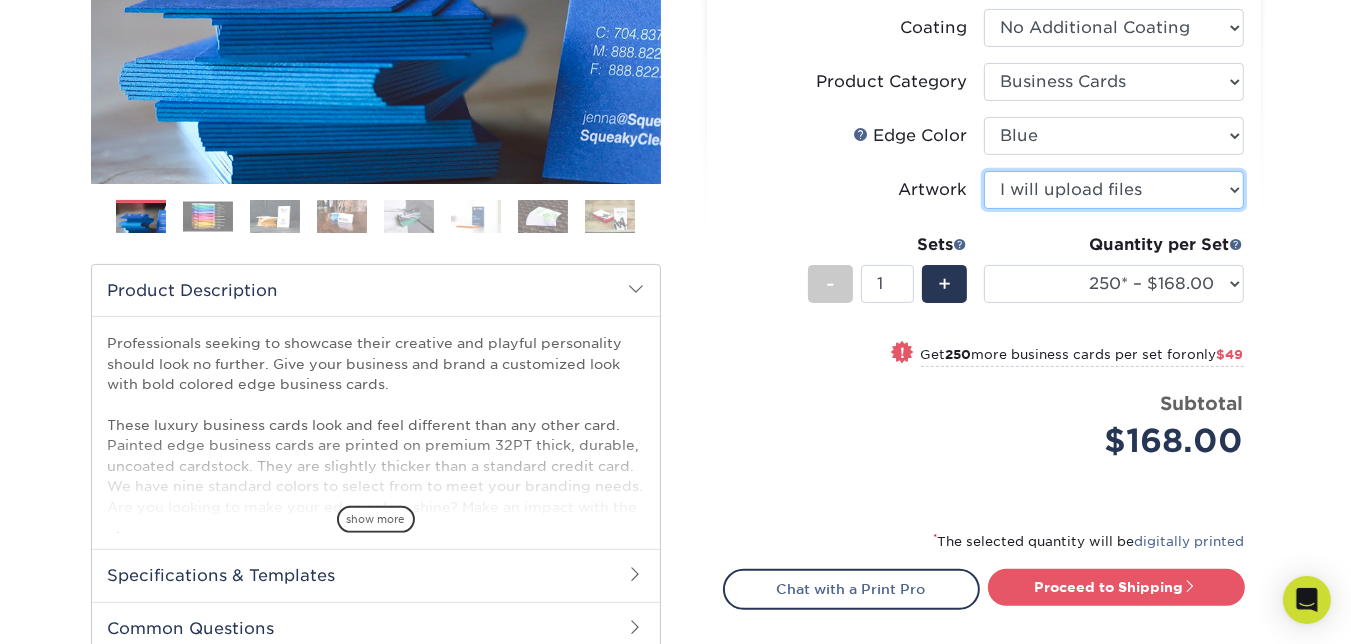 scroll, scrollTop: 424, scrollLeft: 0, axis: vertical 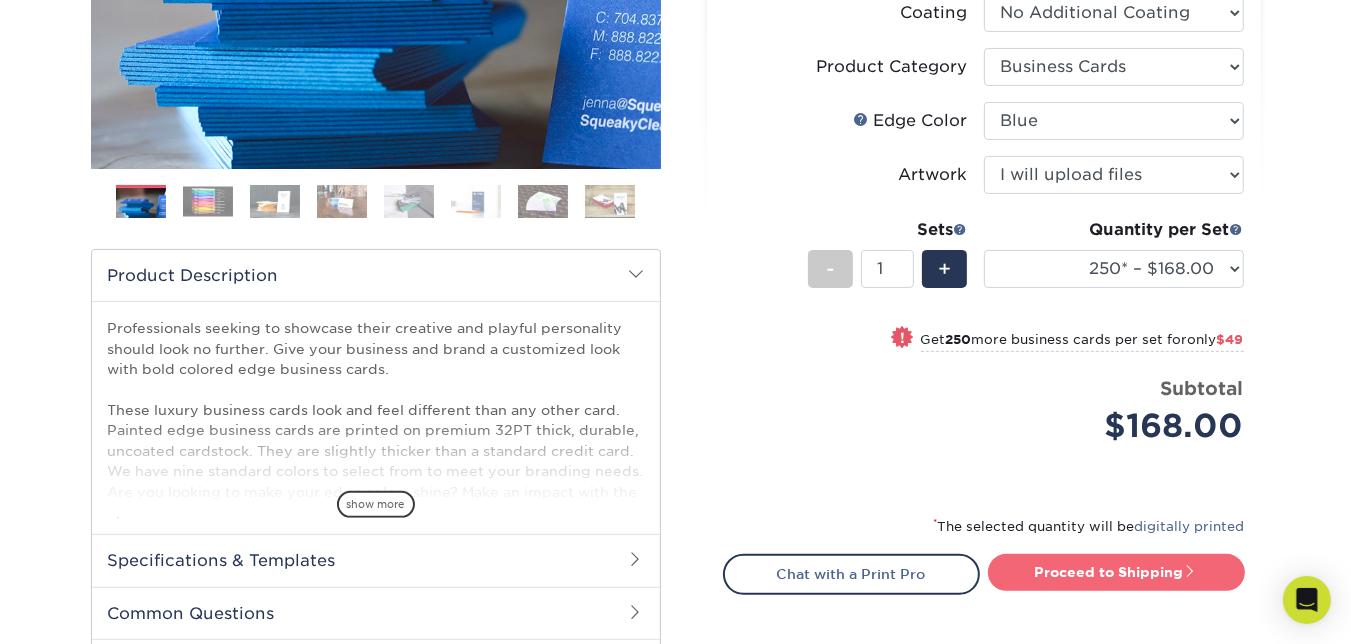 click on "Proceed to Shipping" at bounding box center [1116, 572] 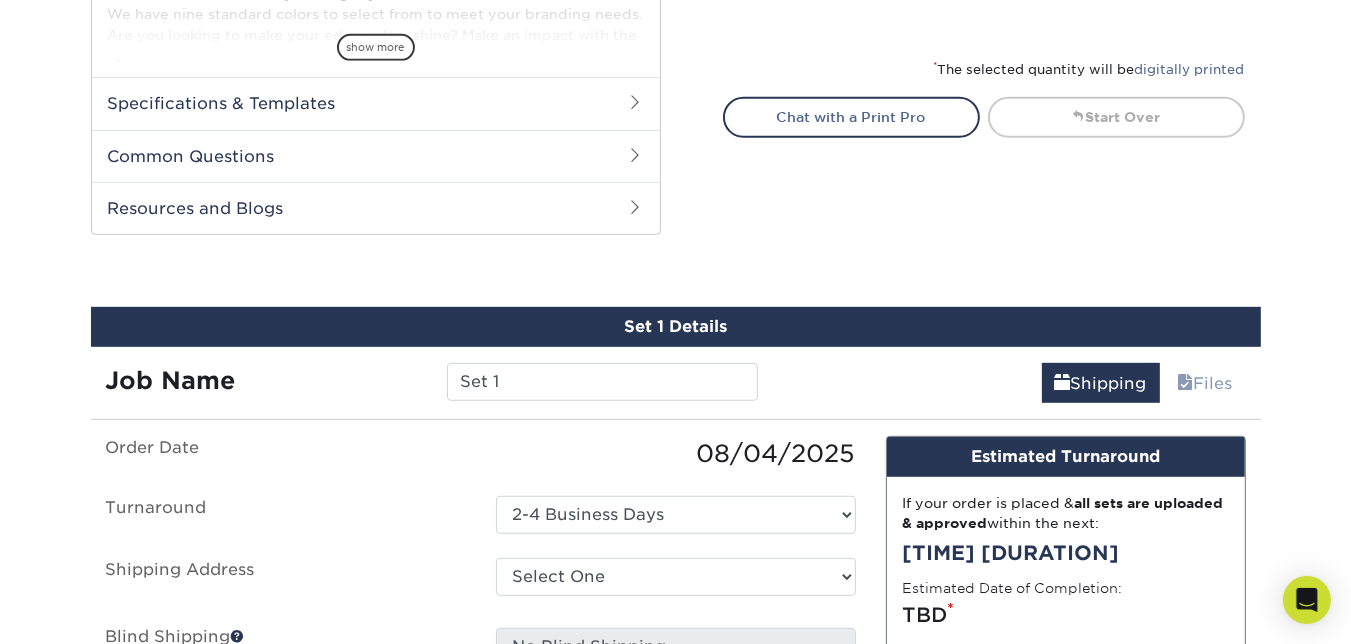 scroll, scrollTop: 1032, scrollLeft: 0, axis: vertical 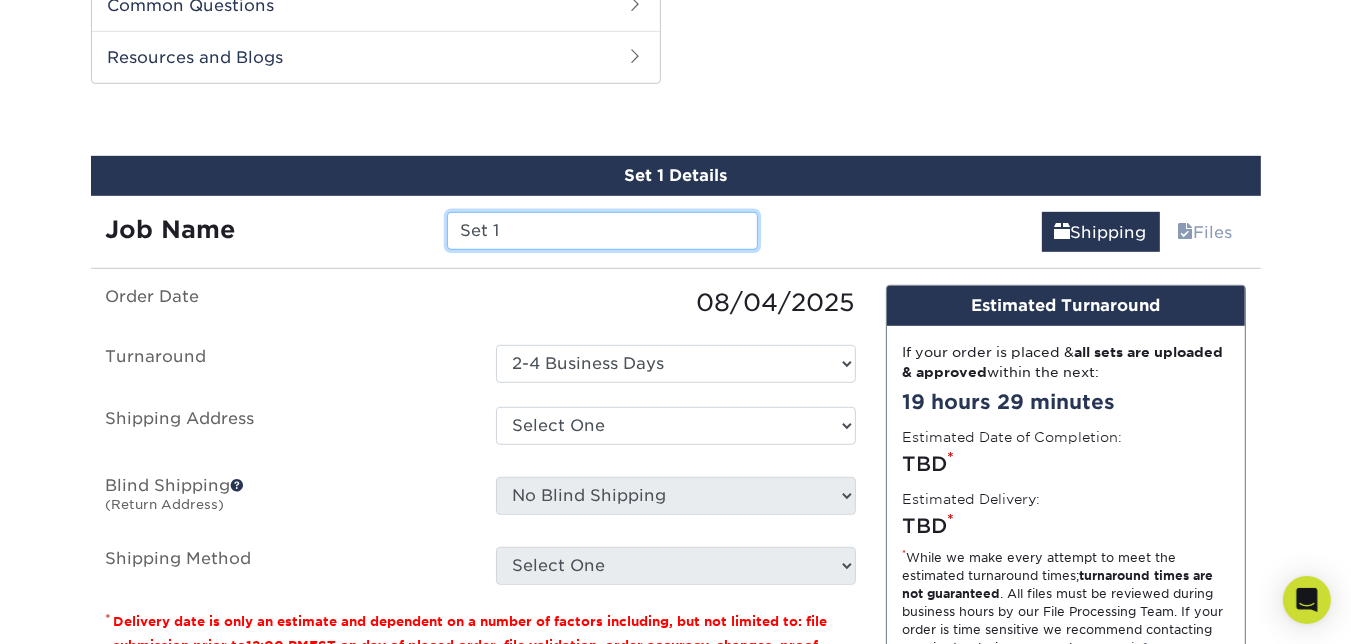 drag, startPoint x: 531, startPoint y: 230, endPoint x: 422, endPoint y: 226, distance: 109.07337 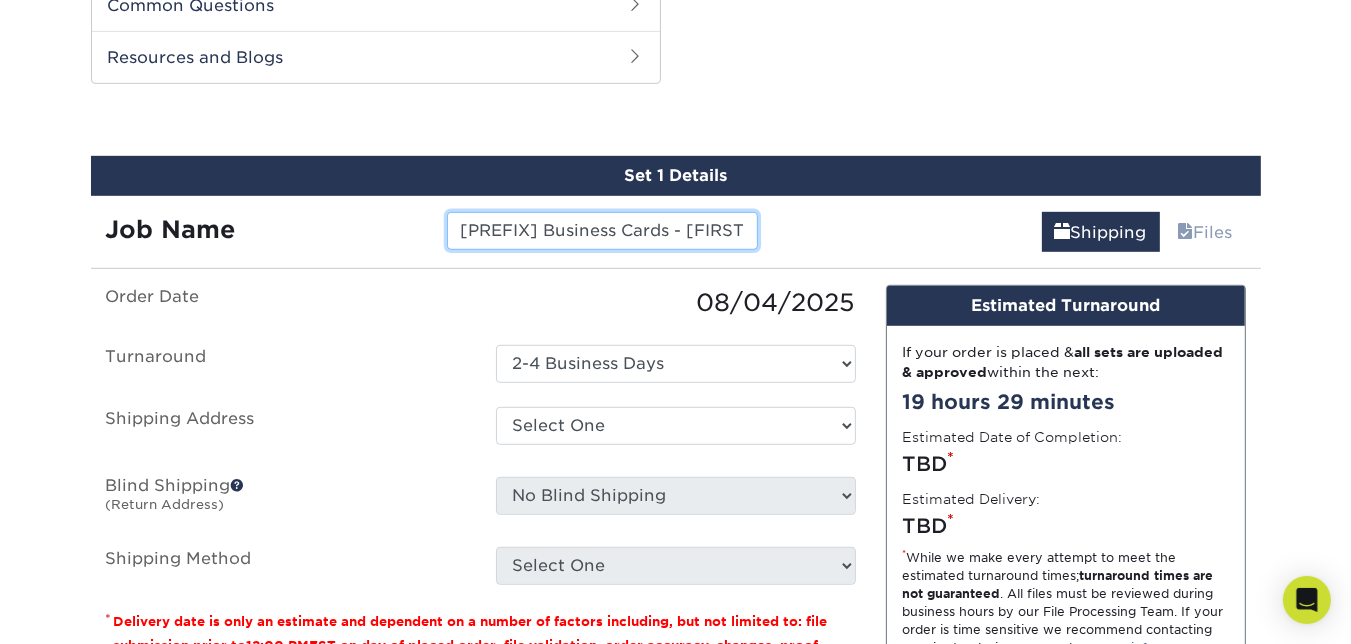 type on "GFS Business Cards - [NAME] [NAME]" 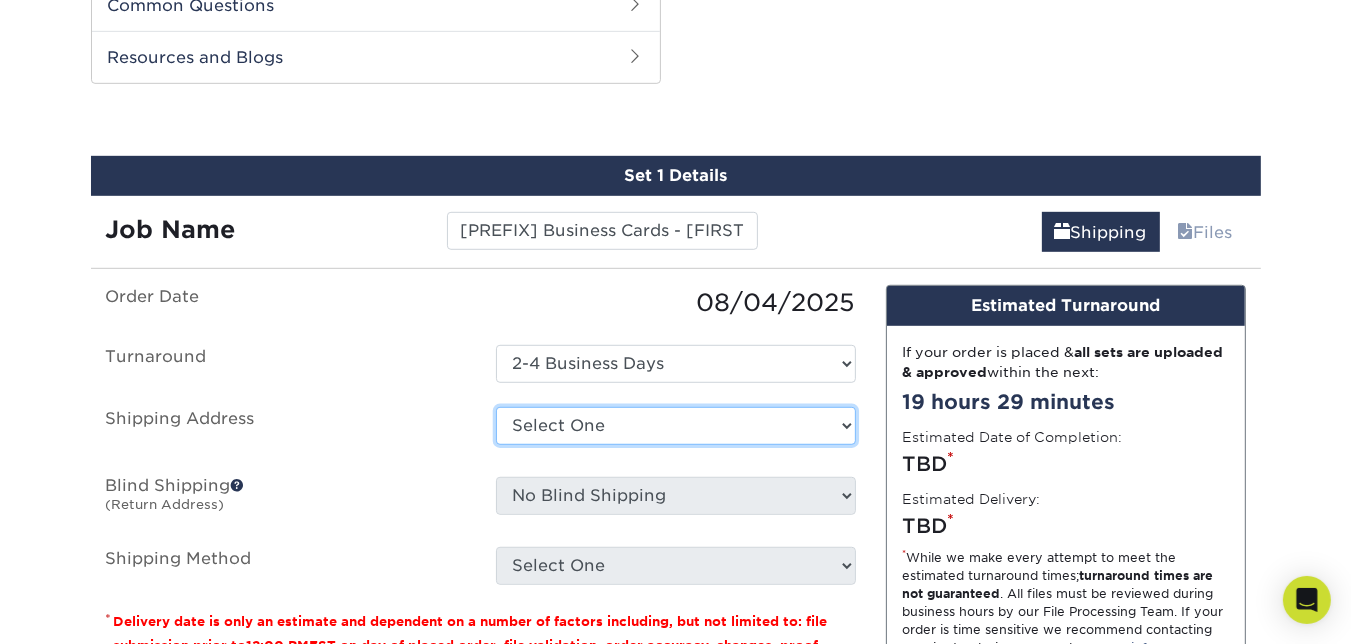 click on "Select One
Andrea Brown Home Address
2020 Air Cargo Hotel - Nashville
Amanda DuPee Home address
Amanda Ramdeholl - Home
Brad Meyers Home Address
Brett Hollifield Home
Brian Mourino Home Address
Brian Steele - Home Address
BTX - LAX Daniel Smeltzer
BTX - MFE Esme Morales
BTX - YTZ NEW
BTX Corp - Michele Charney
BTX Corporate
BTX-ATL
BTX-AUS
BTX-BDL BTX-BDR BTX-BNA" at bounding box center [676, 426] 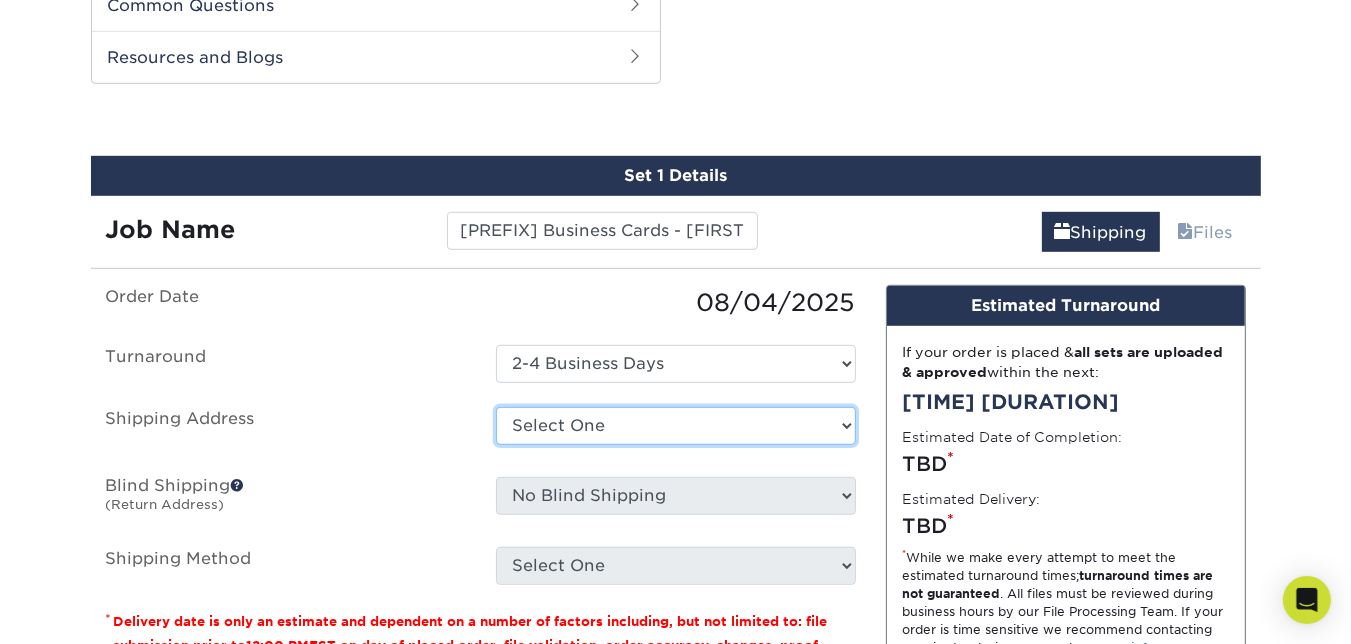 select on "276288" 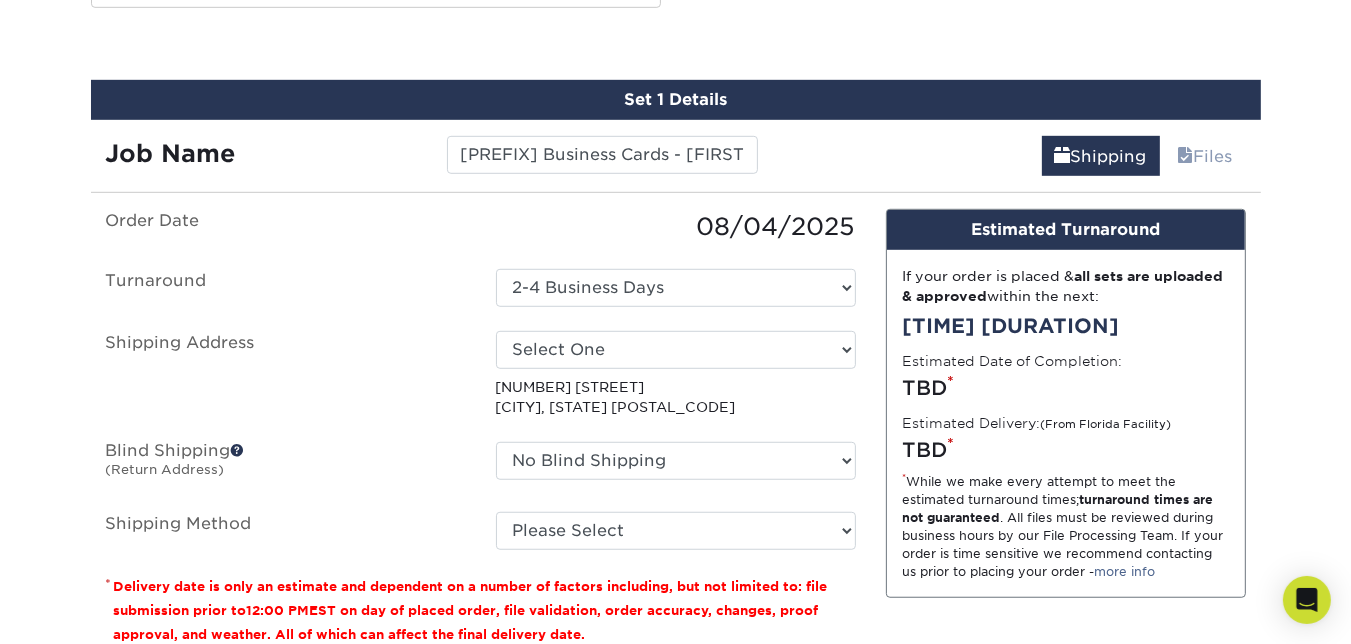 scroll, scrollTop: 1124, scrollLeft: 0, axis: vertical 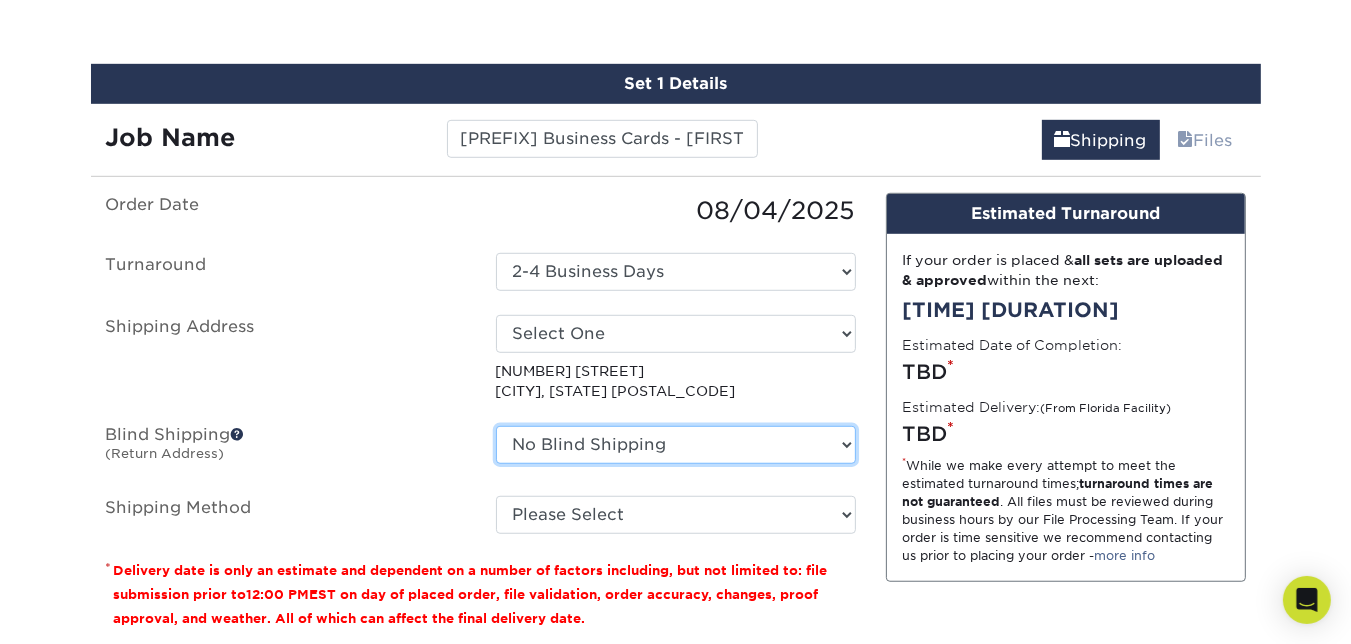 click on "No Blind Shipping
Andrea Brown Home Address
2020 Air Cargo Hotel - Nashville
Amanda DuPee Home address
Amanda Ramdeholl - Home
Brad Meyers Home Address
Brett Hollifield Home
Brian Mourino Home Address
Brian Steele - Home Address
BTX - LAX Daniel Smeltzer
BTX - MFE Esme Morales
BTX - YTZ NEW
BTX Corp - Michele Charney
BTX Corporate
BTX-ATL
BTX-AUS
BTX-BDL BTX-BDR" at bounding box center [676, 445] 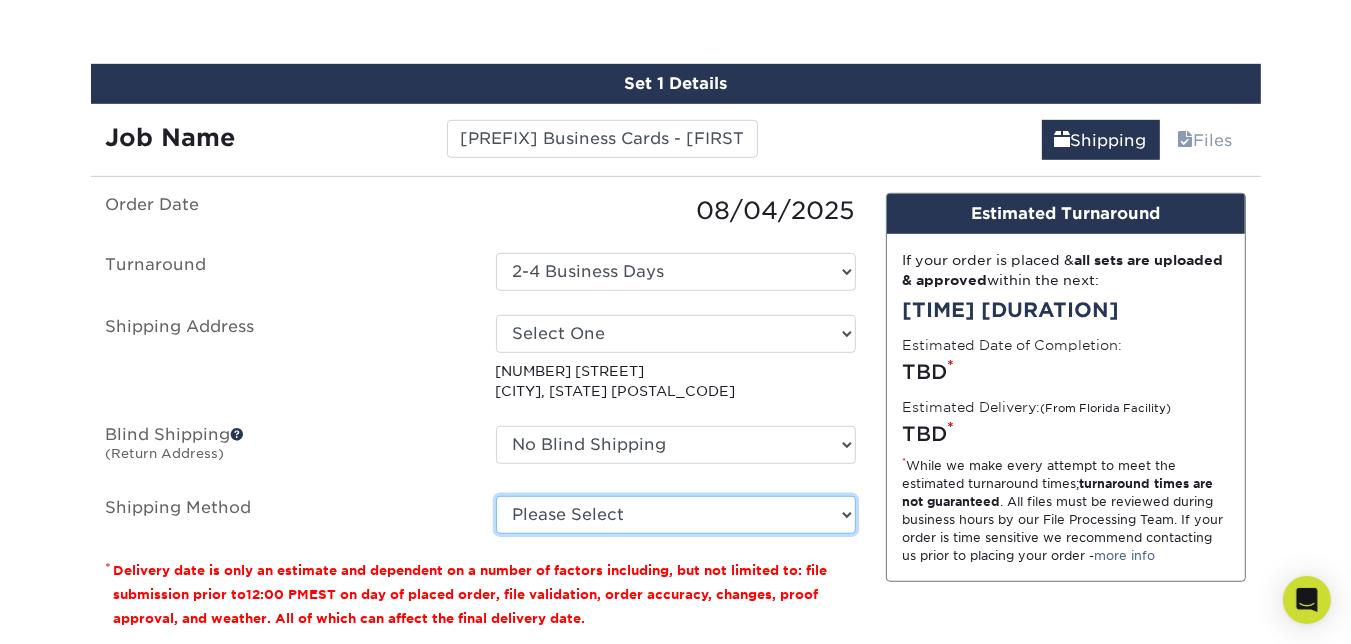 click on "Please Select Ground Shipping (+$7.84) 3 Day Shipping Service (+$22.02) 2 Day Air Shipping (+$23.03) Next Day Shipping by 5pm (+$34.79) Next Day Shipping by 12 noon (+$37.83) Next Day Air Early A.M. (+$180.69)" at bounding box center (676, 515) 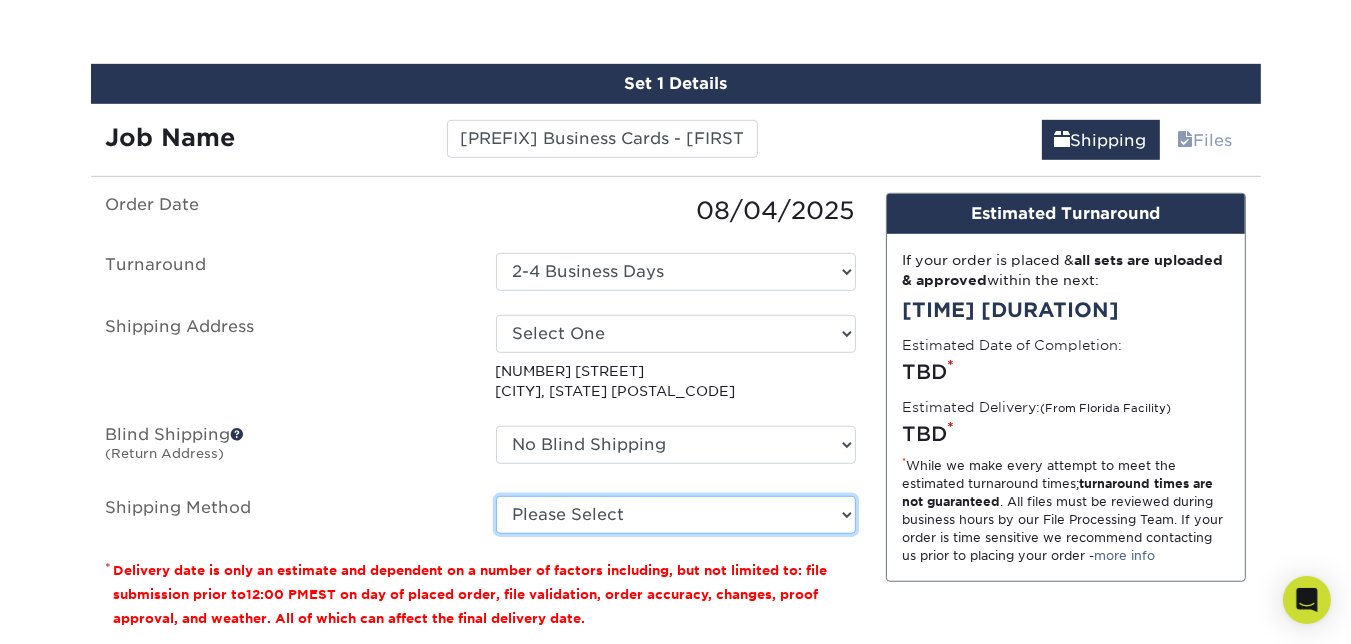 select on "03" 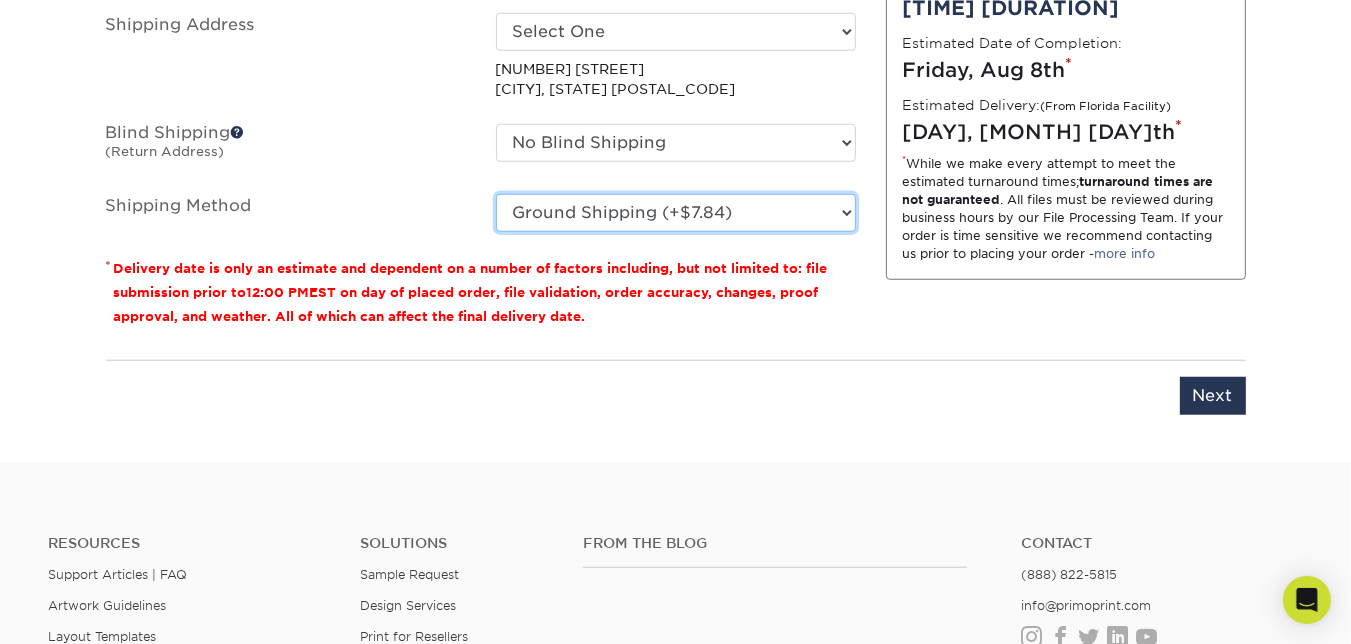 scroll, scrollTop: 1427, scrollLeft: 0, axis: vertical 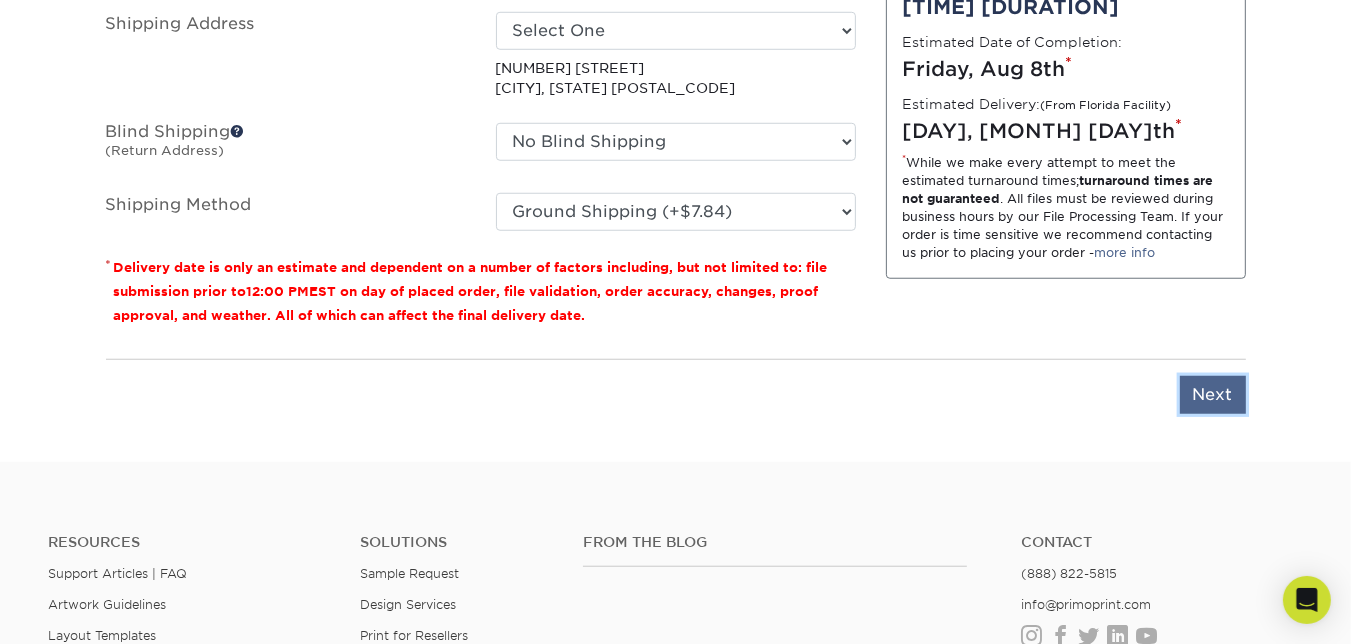 click on "Next" at bounding box center [1213, 395] 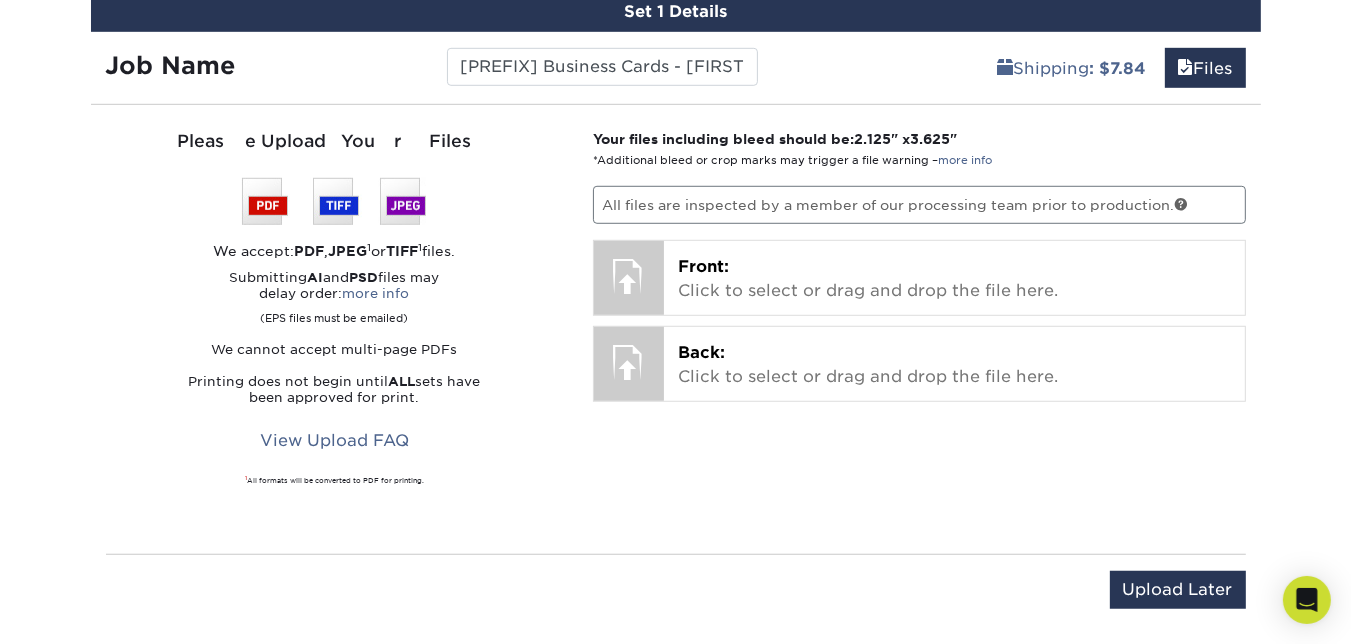 scroll, scrollTop: 1190, scrollLeft: 0, axis: vertical 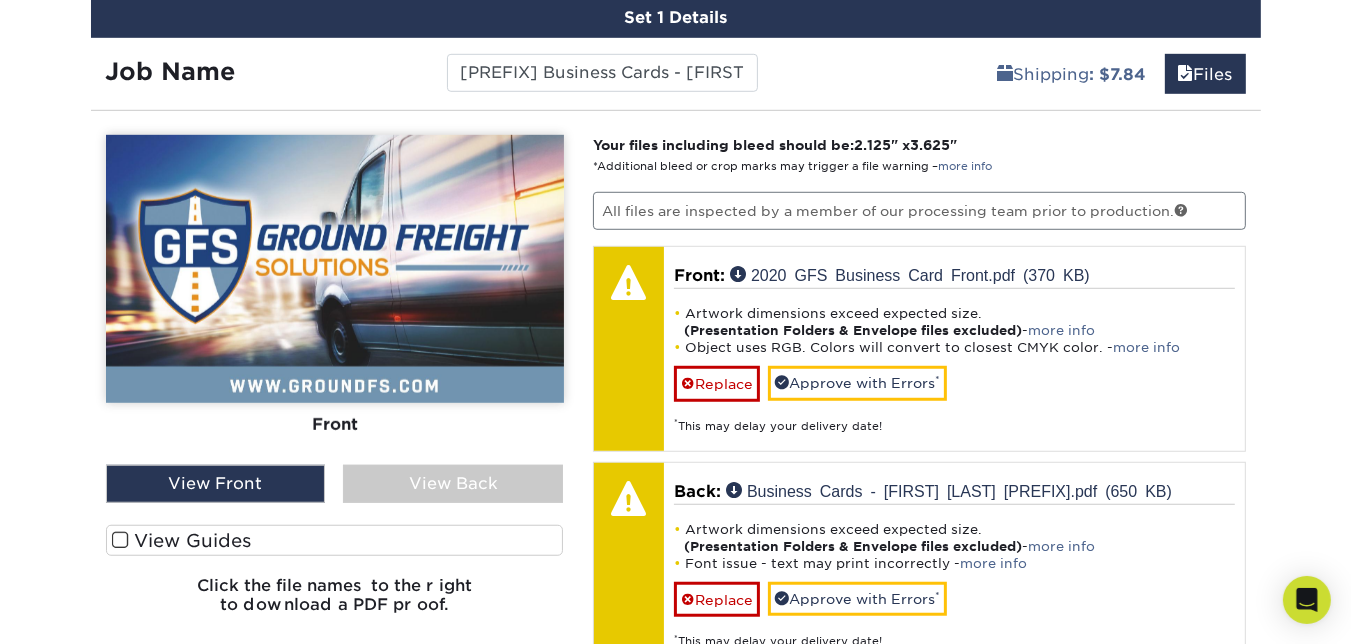 click on "View Back" at bounding box center (453, 484) 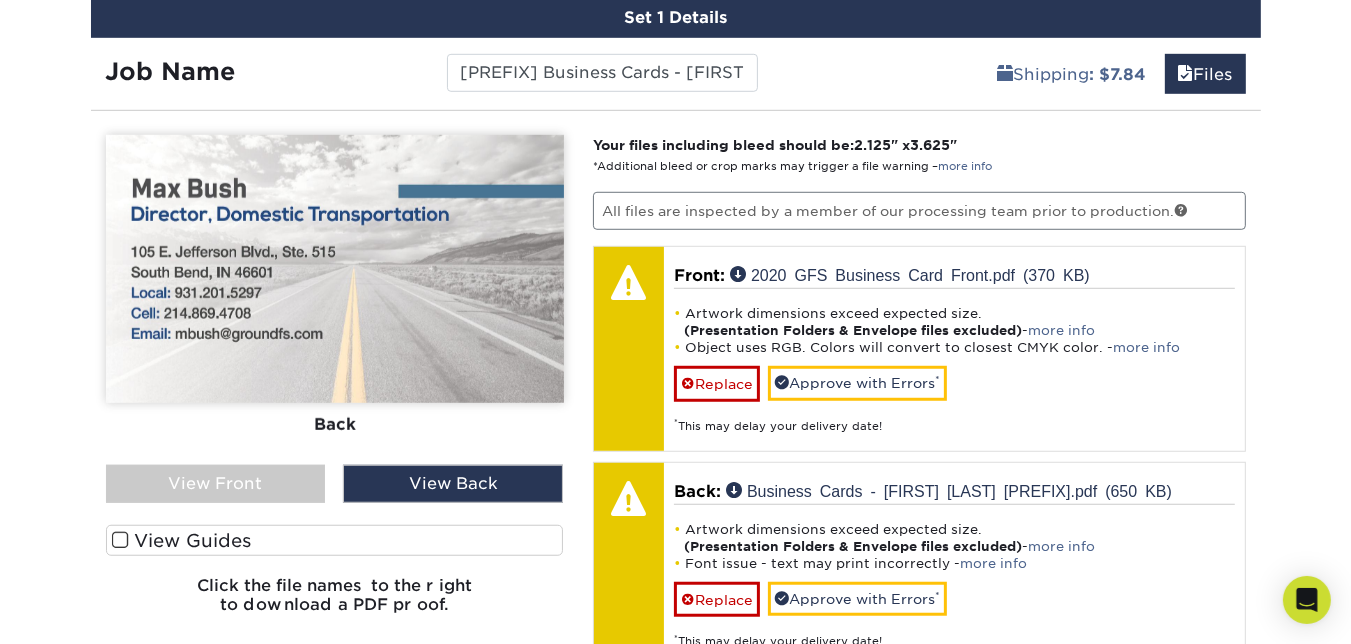 click on "View Front" at bounding box center [216, 484] 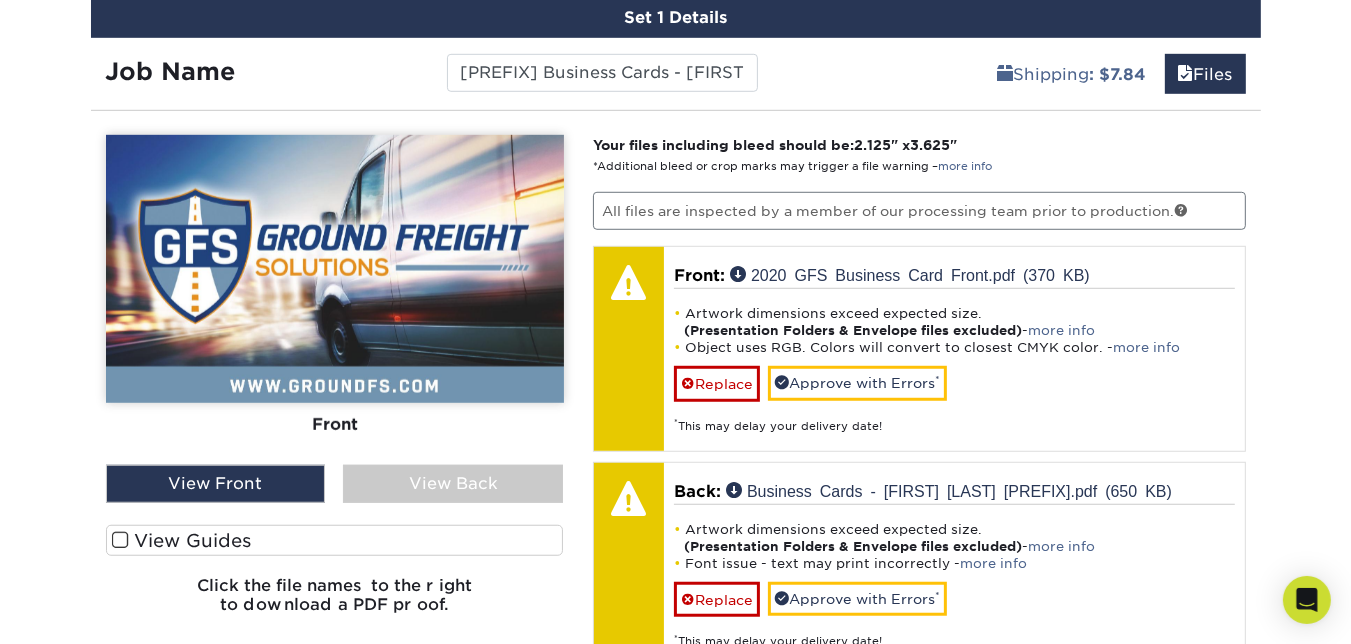 scroll, scrollTop: 1299, scrollLeft: 0, axis: vertical 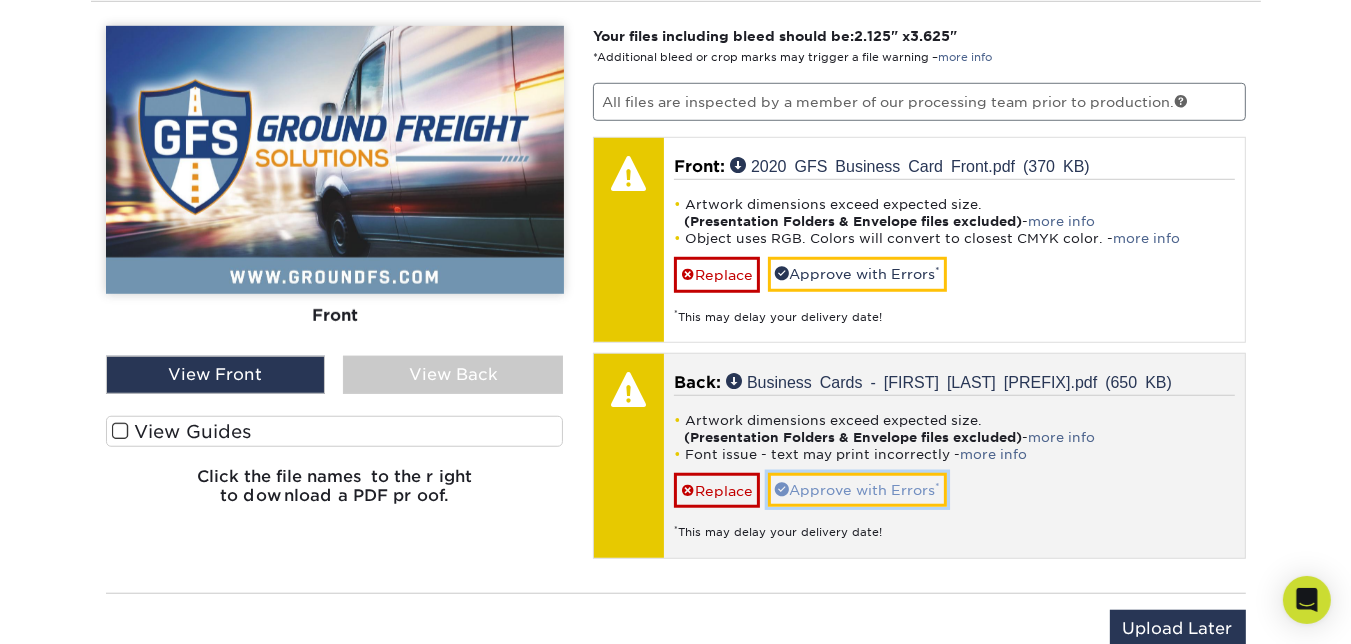 click on "Approve with Errors *" at bounding box center [857, 490] 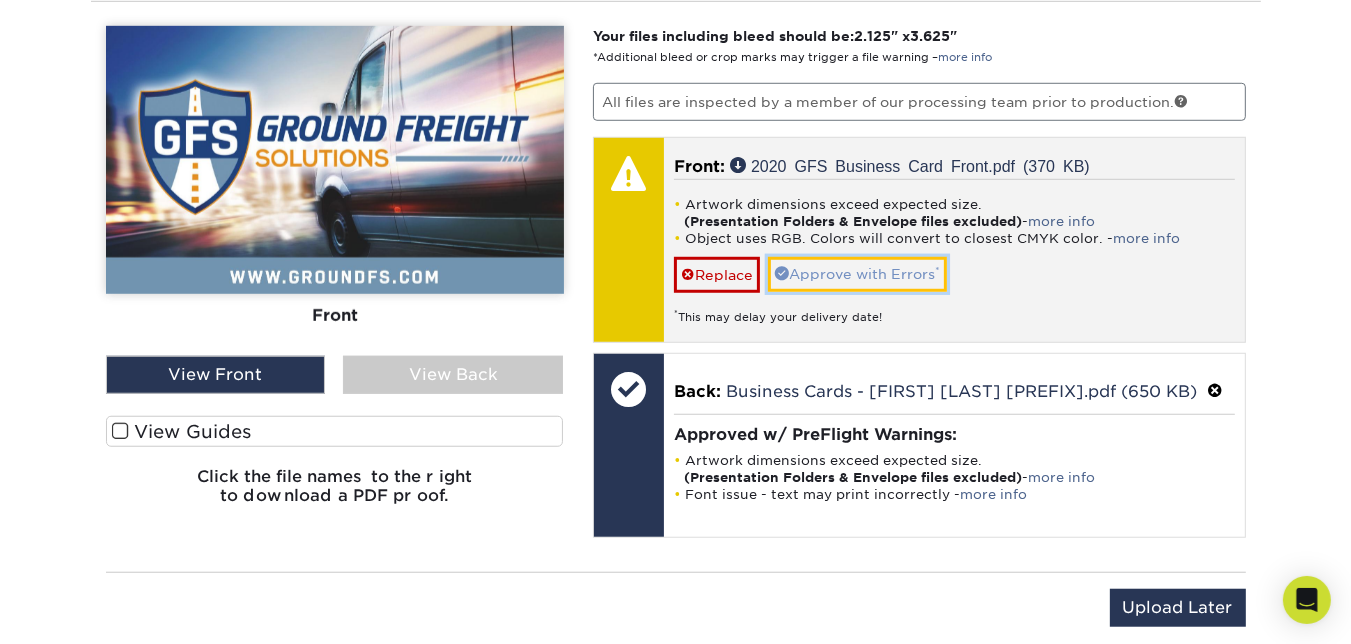 click on "Approve with Errors *" at bounding box center (857, 274) 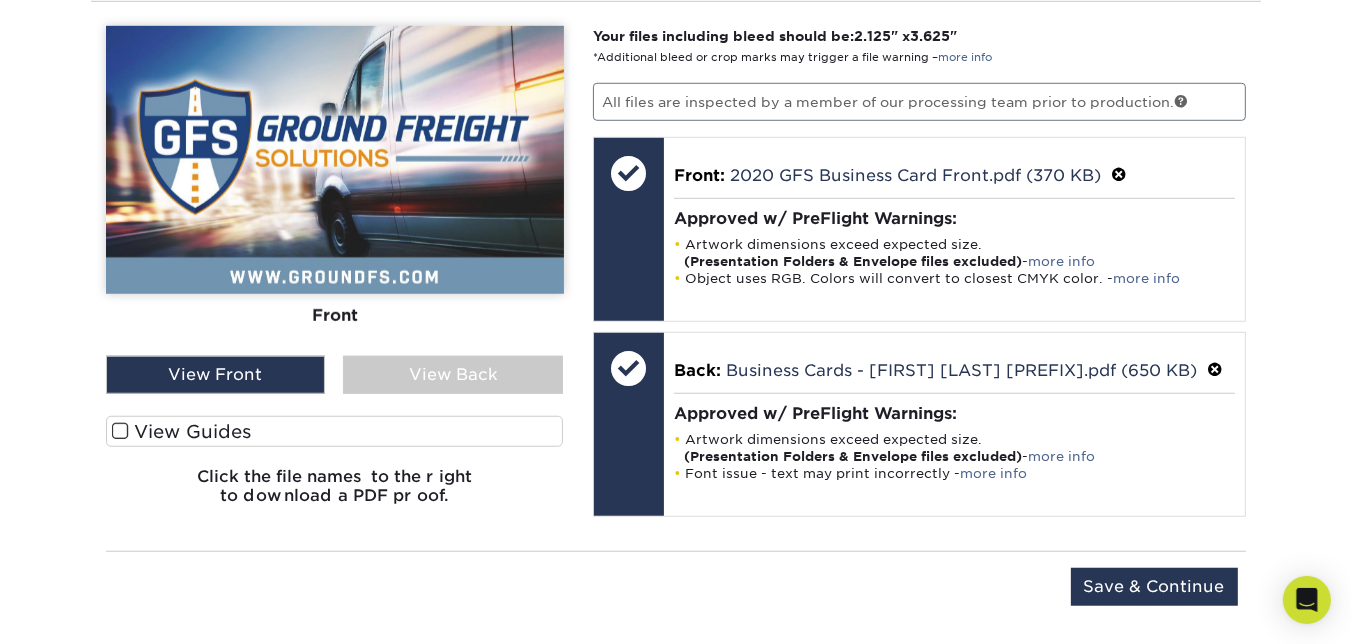 click on "View Back" at bounding box center [453, 375] 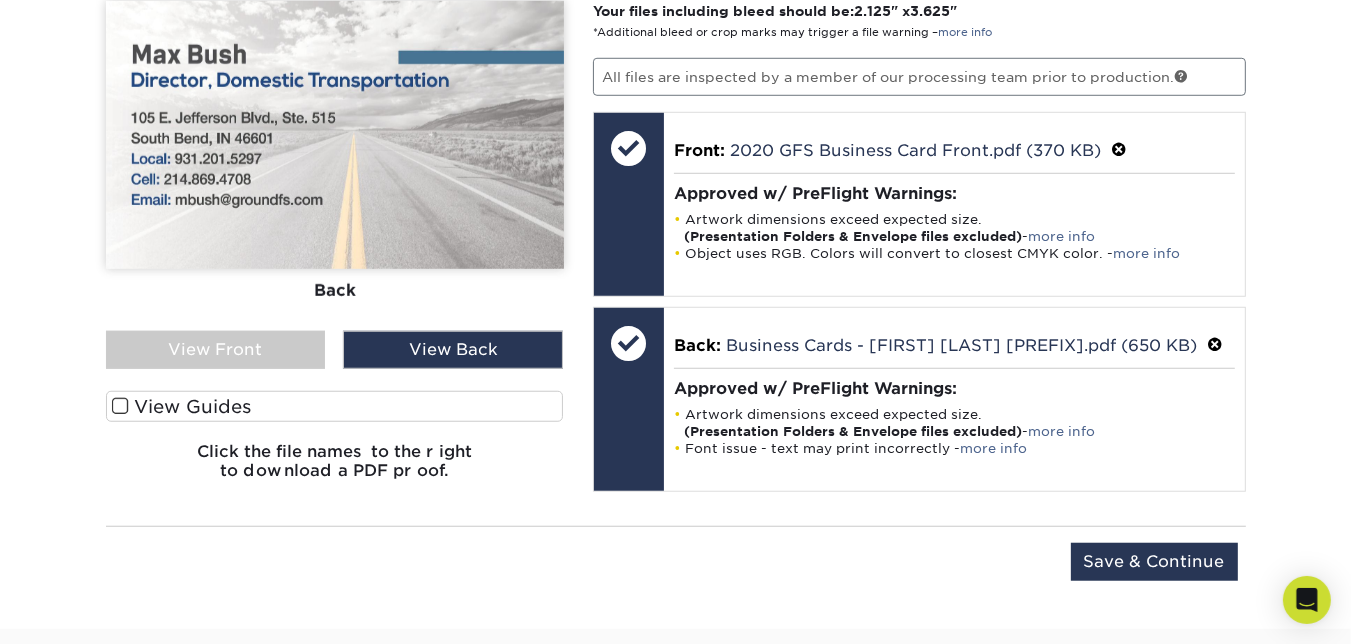 scroll, scrollTop: 1326, scrollLeft: 0, axis: vertical 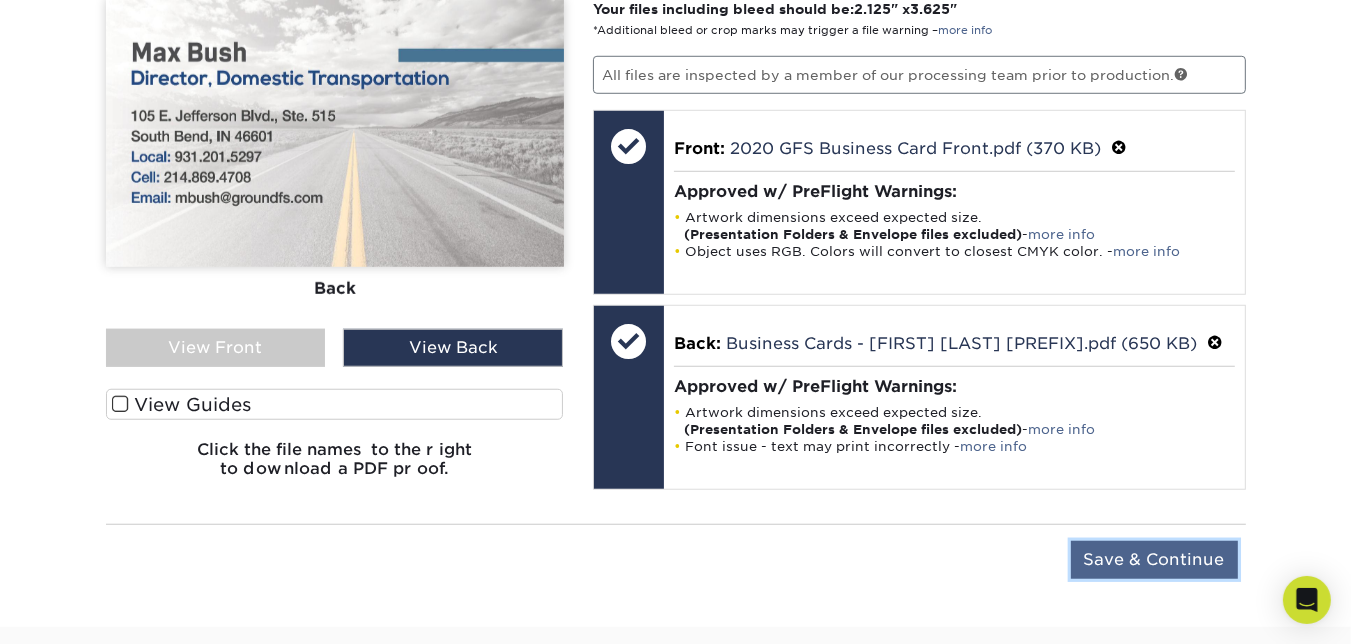 click on "Save & Continue" at bounding box center [1154, 560] 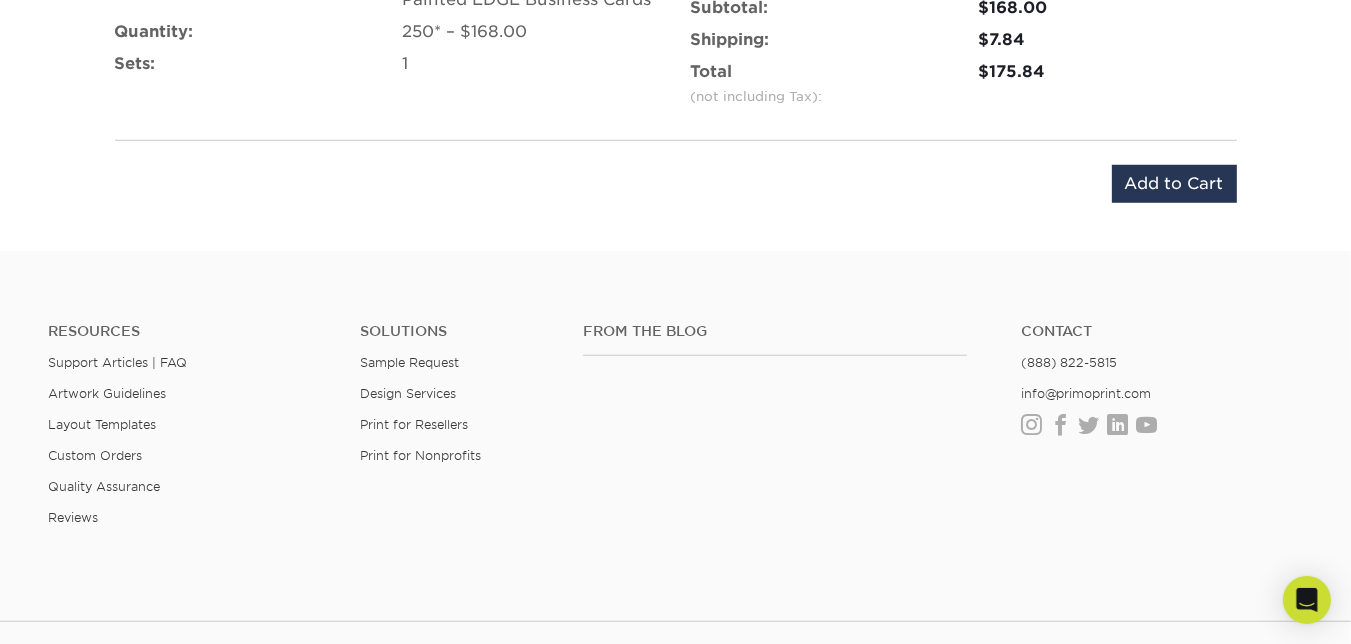 scroll, scrollTop: 1423, scrollLeft: 0, axis: vertical 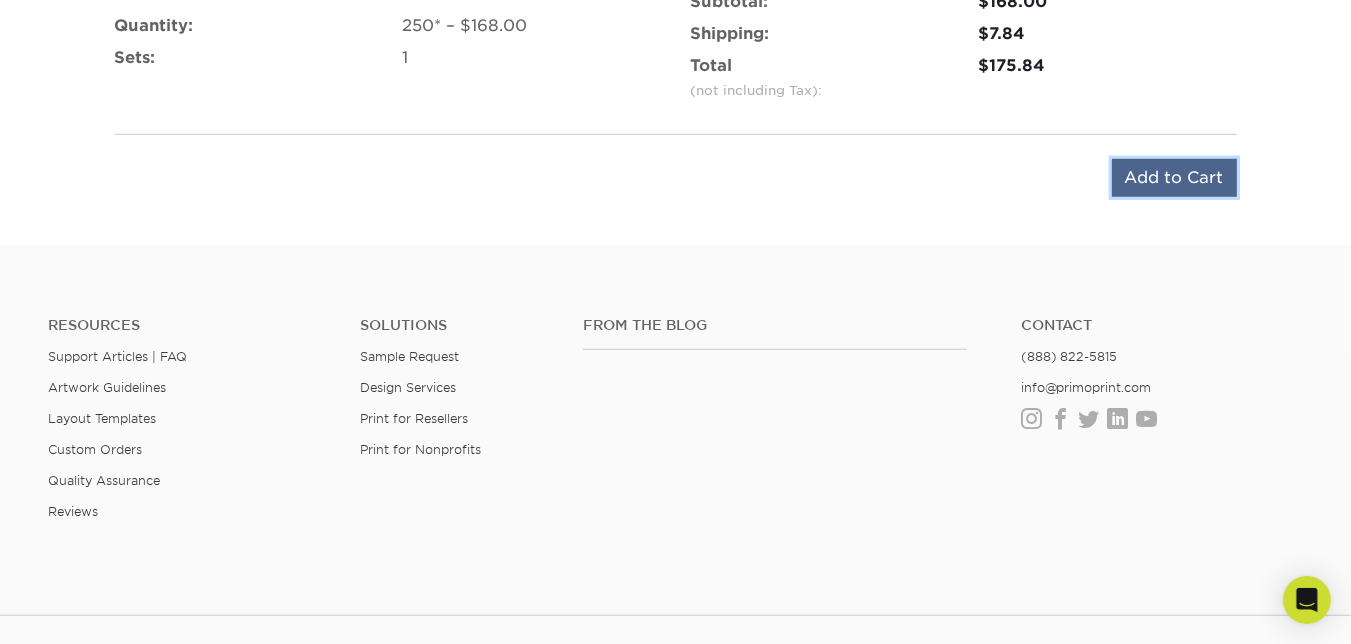 click on "Add to Cart" at bounding box center [1174, 178] 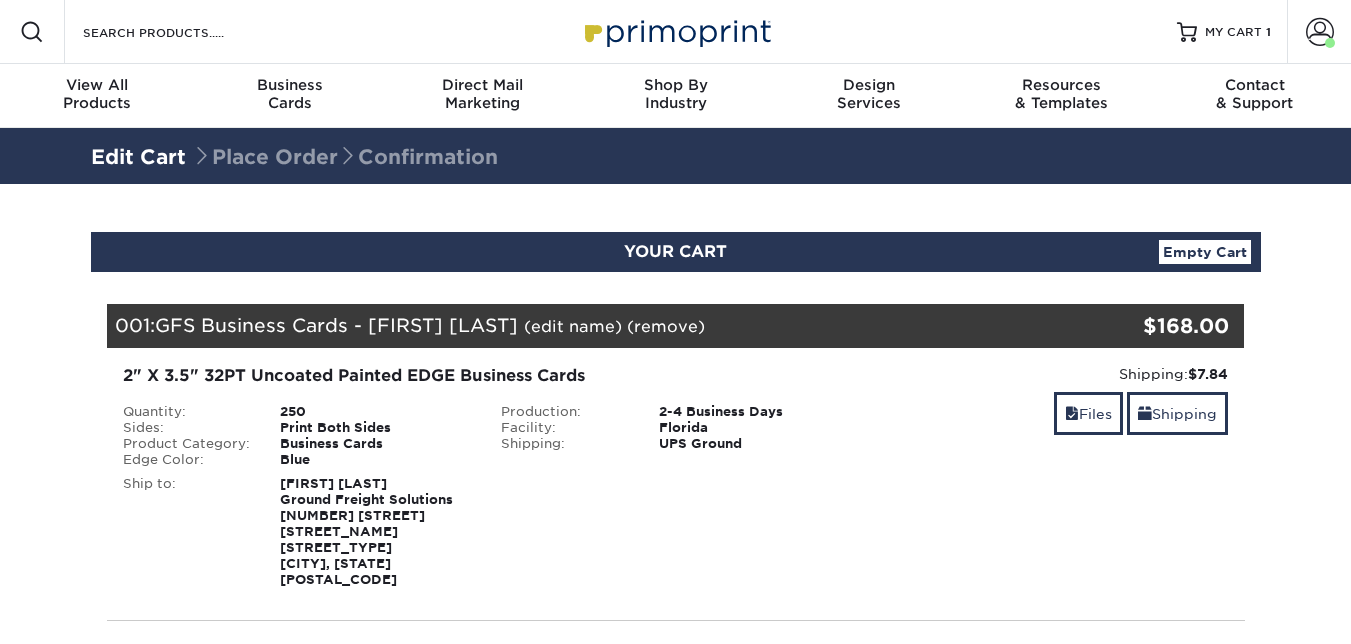 scroll, scrollTop: 0, scrollLeft: 0, axis: both 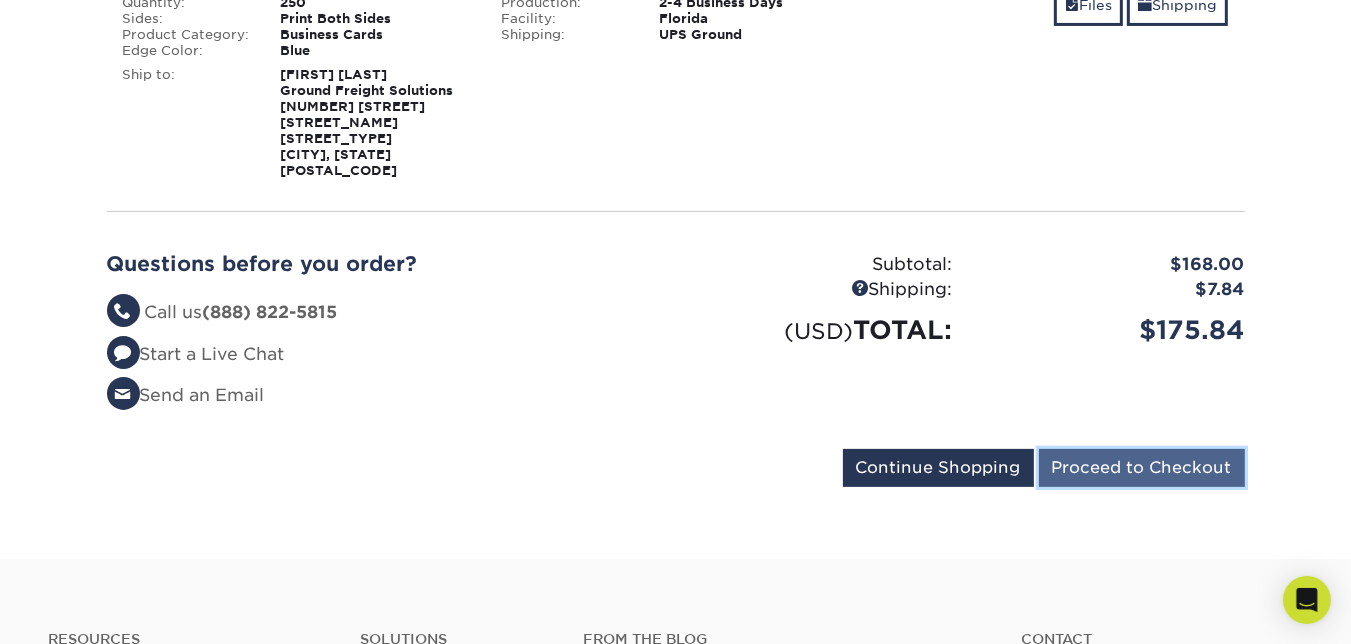 click on "Proceed to Checkout" at bounding box center (1142, 468) 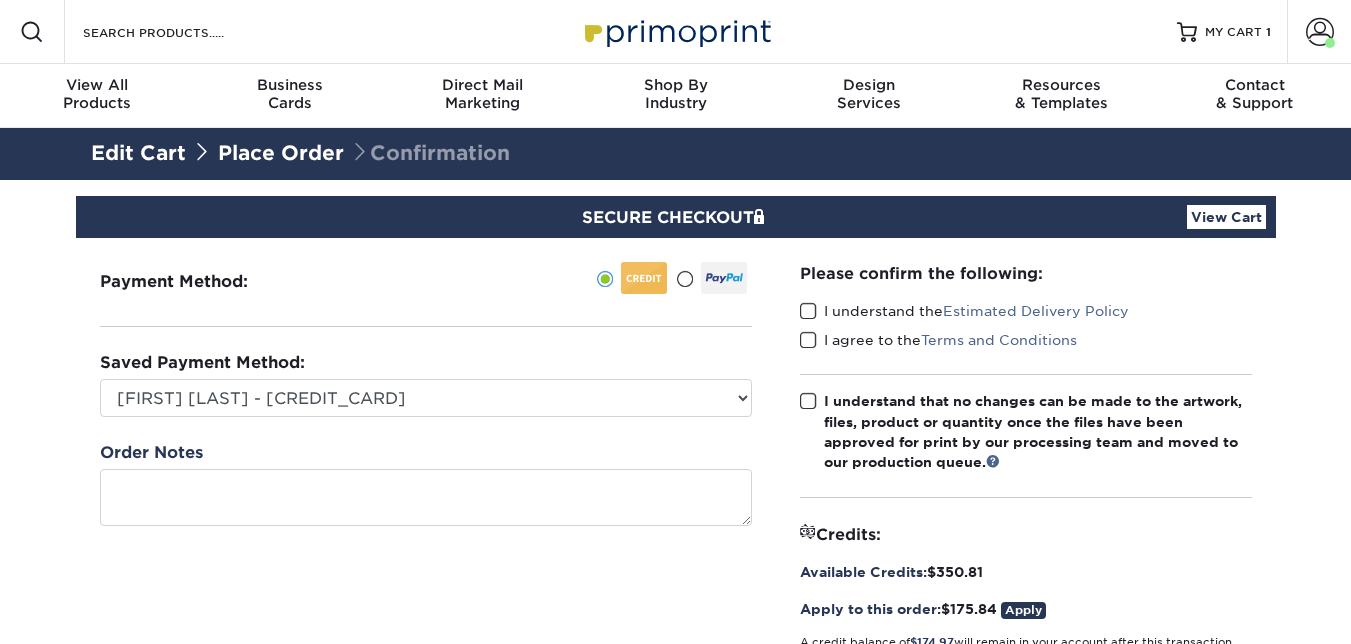 scroll, scrollTop: 0, scrollLeft: 0, axis: both 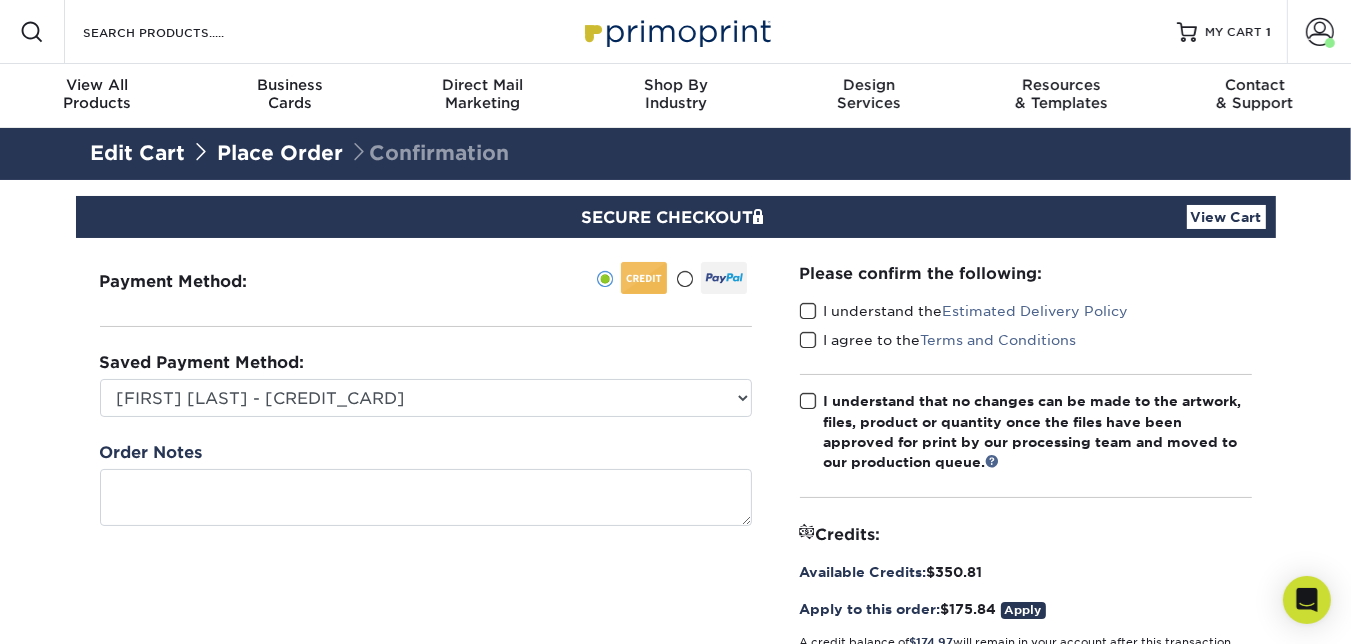 click at bounding box center [808, 311] 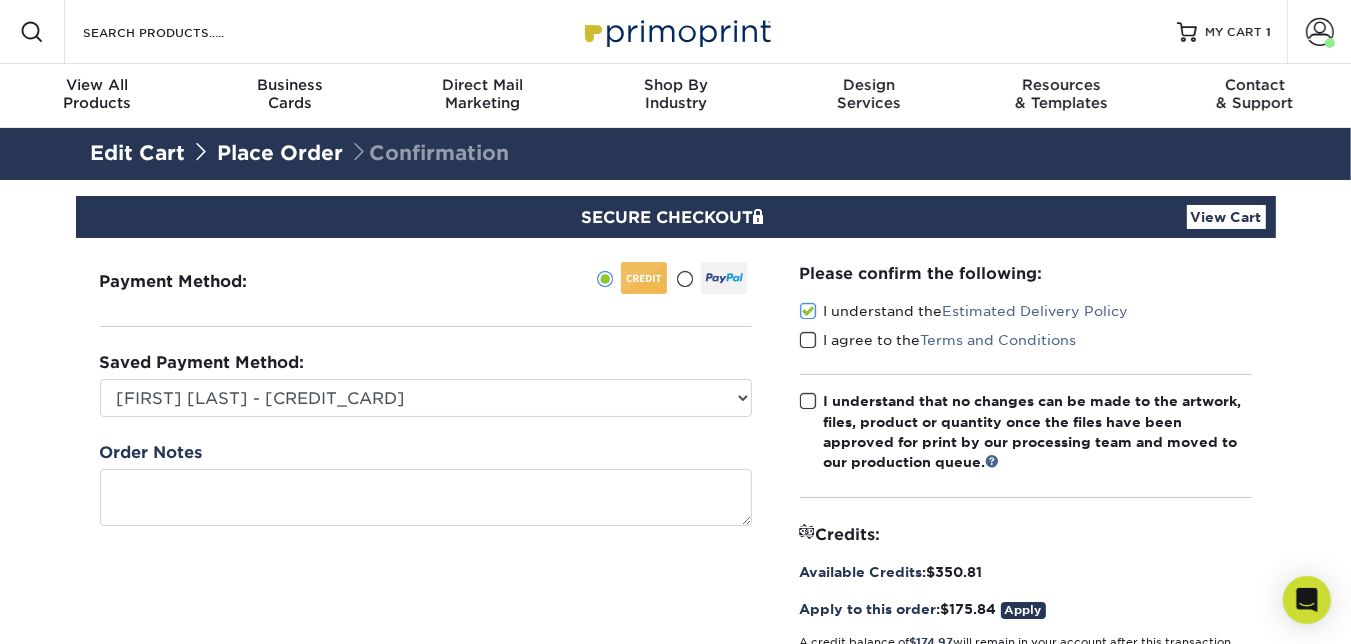 click at bounding box center (808, 340) 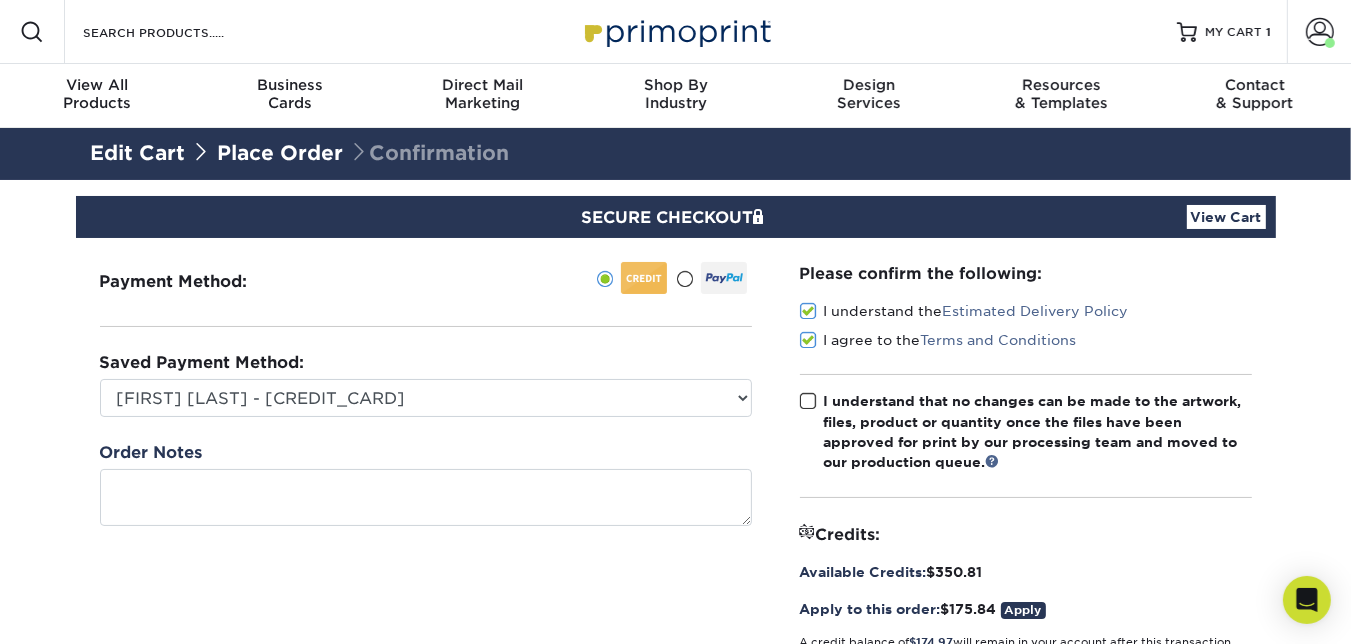click at bounding box center (808, 401) 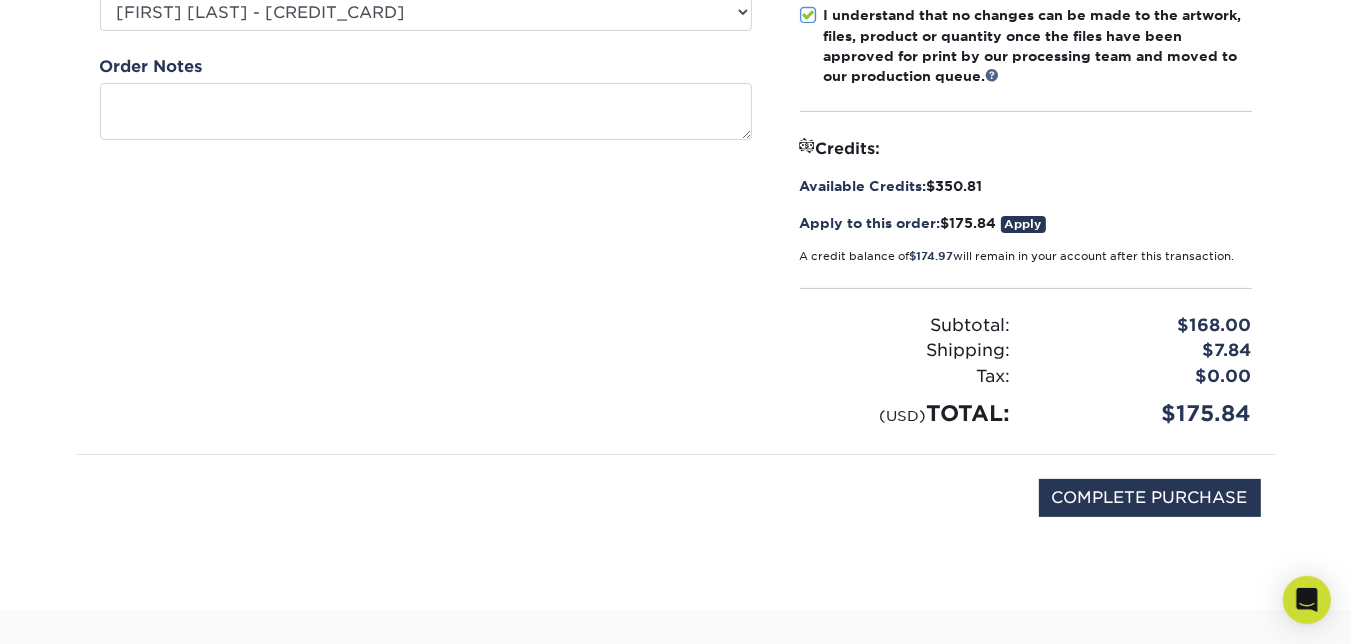 scroll, scrollTop: 389, scrollLeft: 0, axis: vertical 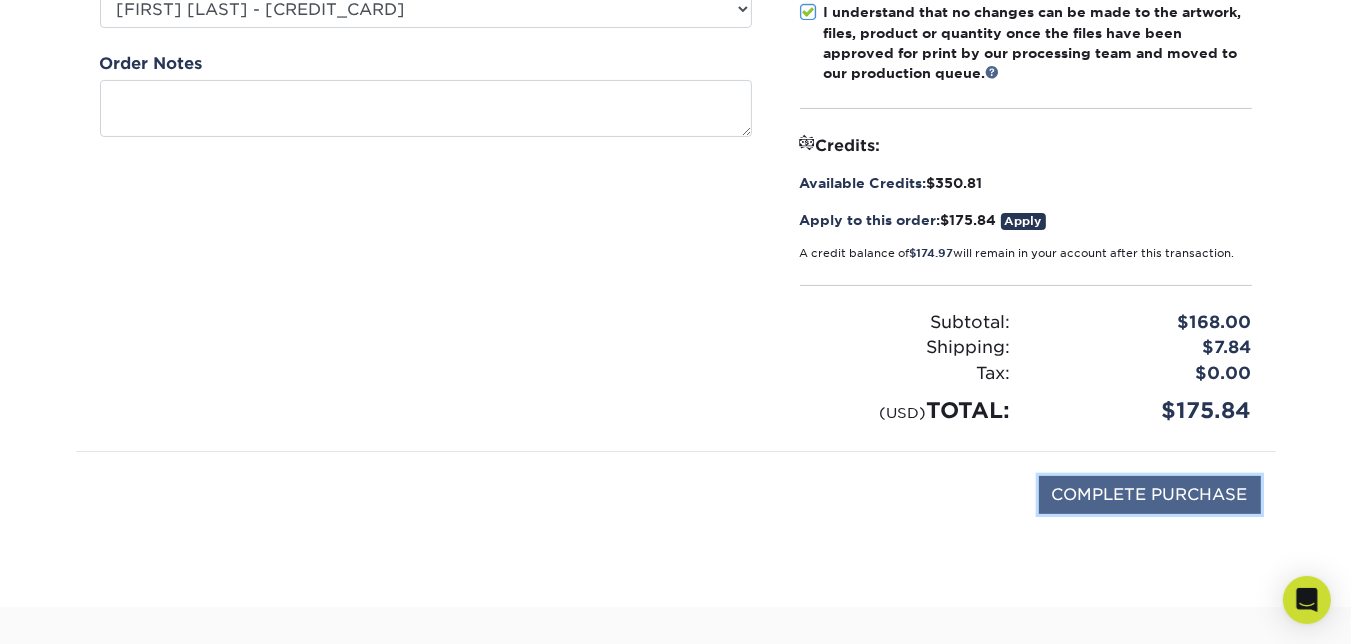 click on "COMPLETE PURCHASE" at bounding box center (1150, 495) 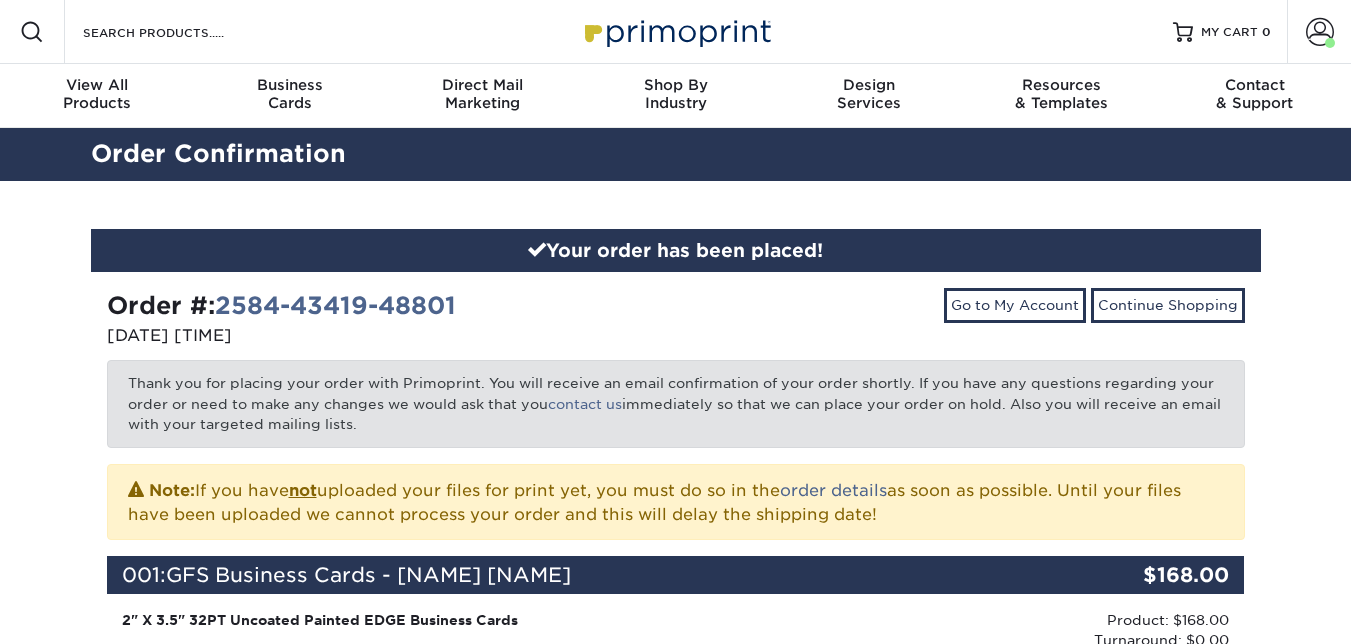 scroll, scrollTop: 0, scrollLeft: 0, axis: both 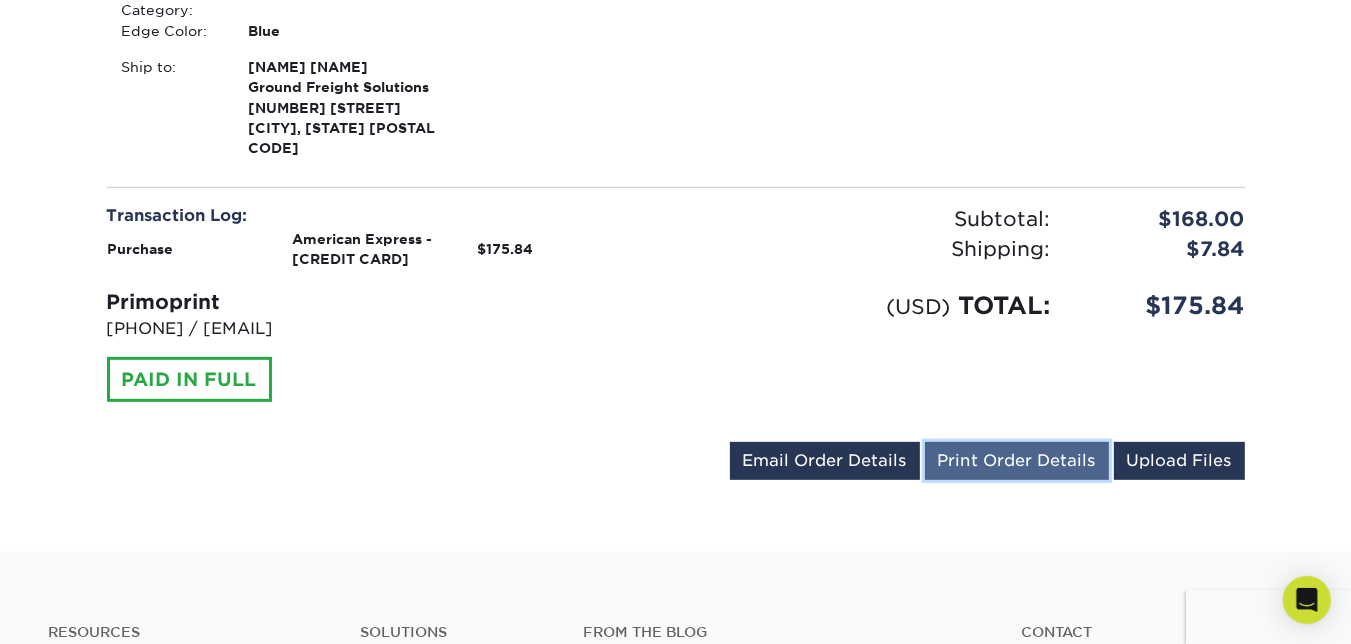 click on "Print Order Details" at bounding box center (1017, 461) 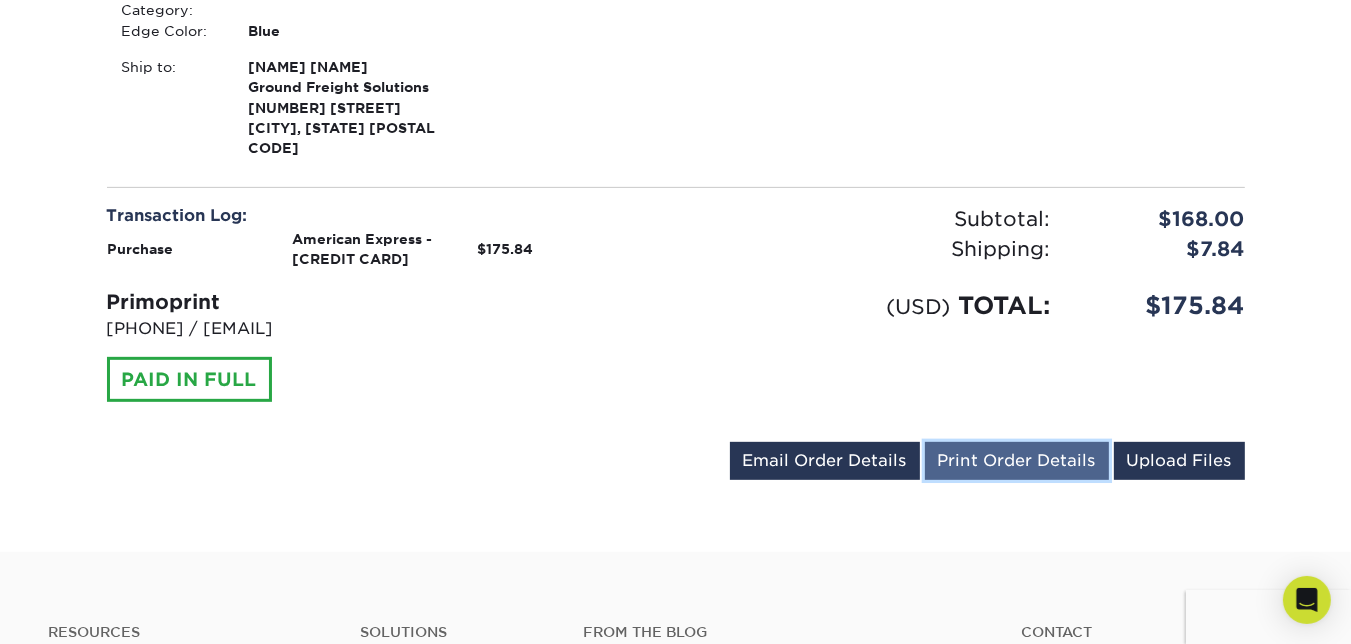 scroll, scrollTop: 708, scrollLeft: 0, axis: vertical 